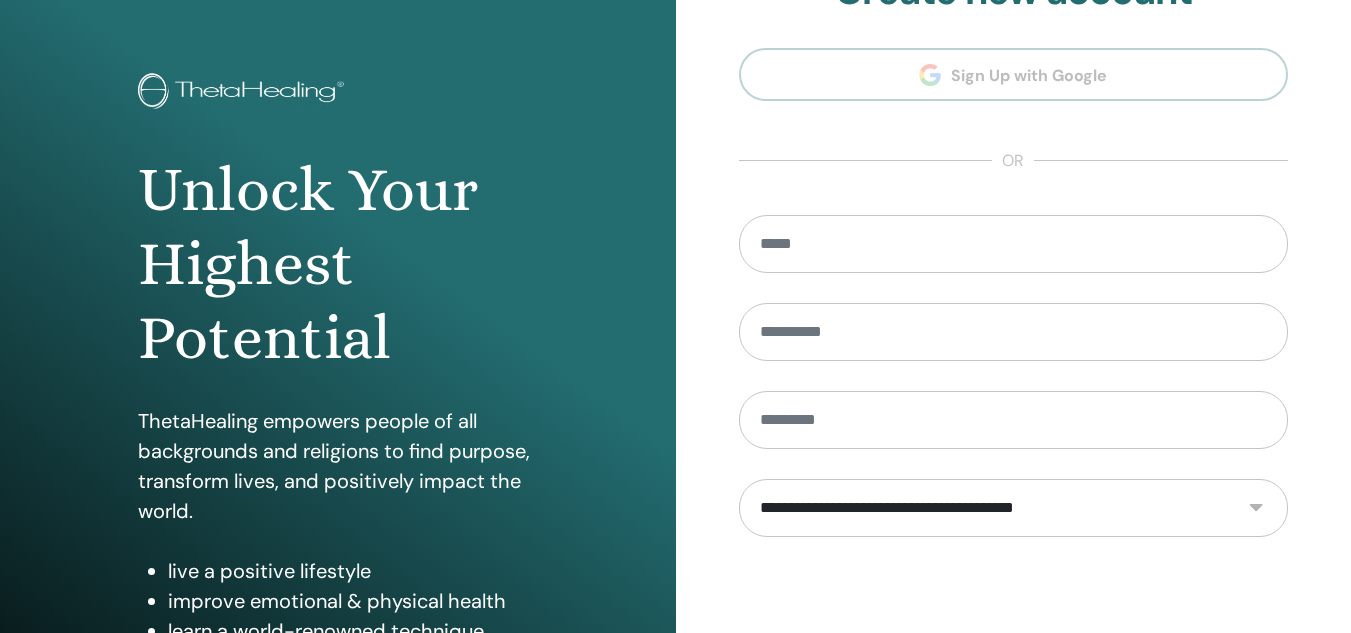 scroll, scrollTop: 100, scrollLeft: 0, axis: vertical 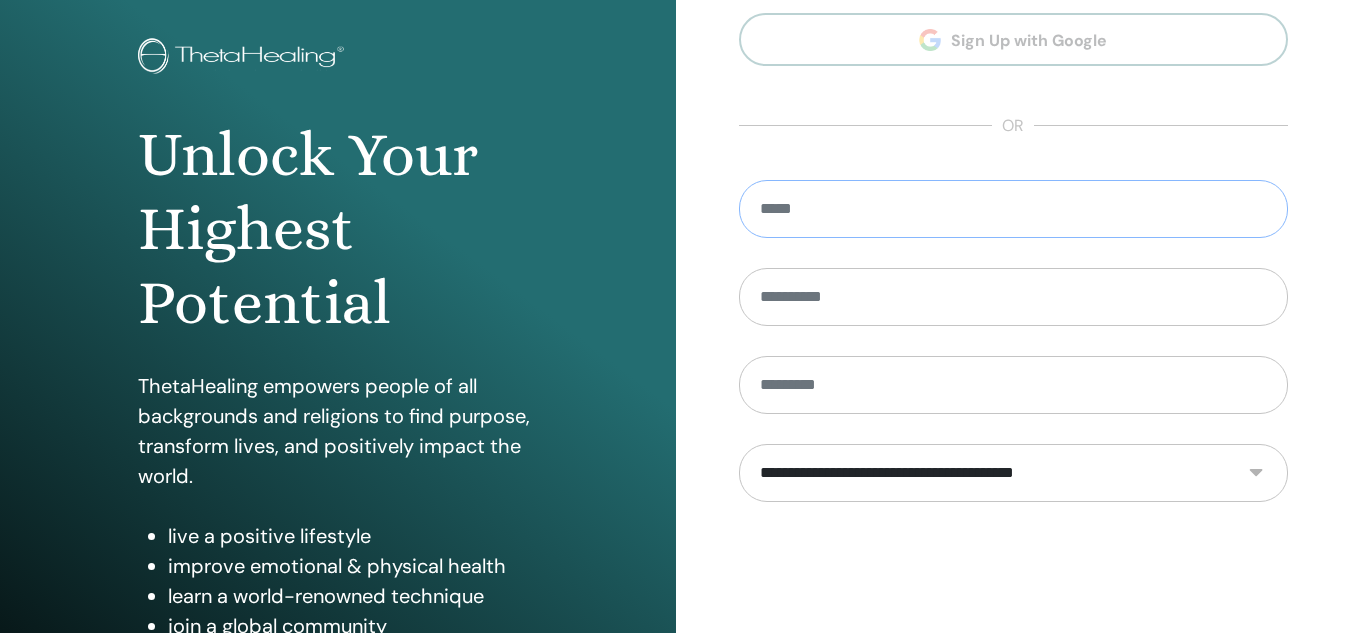 click at bounding box center (1014, 209) 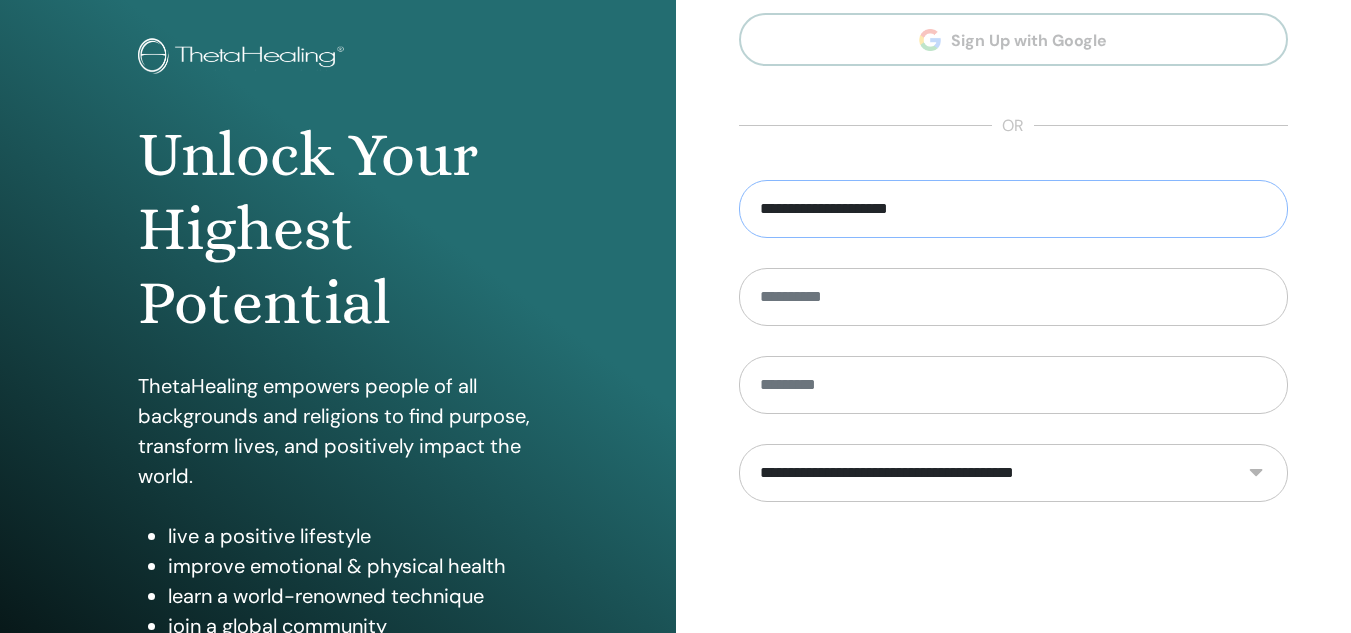 type on "**********" 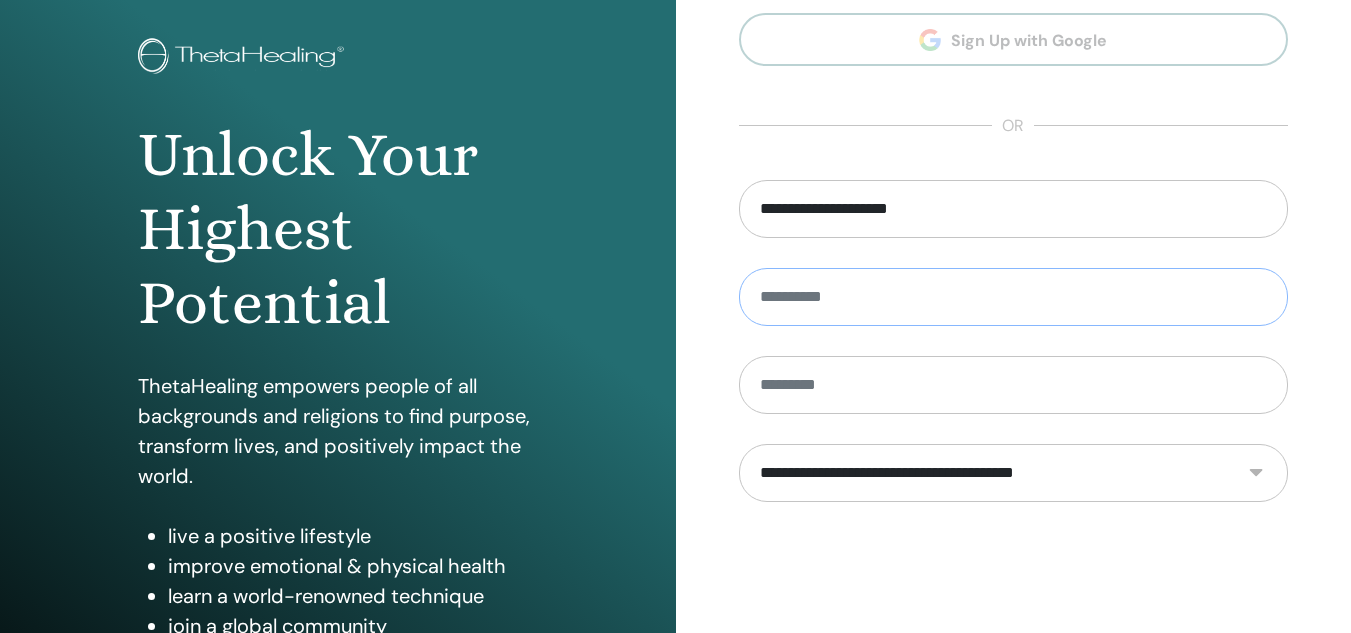 click at bounding box center (1014, 297) 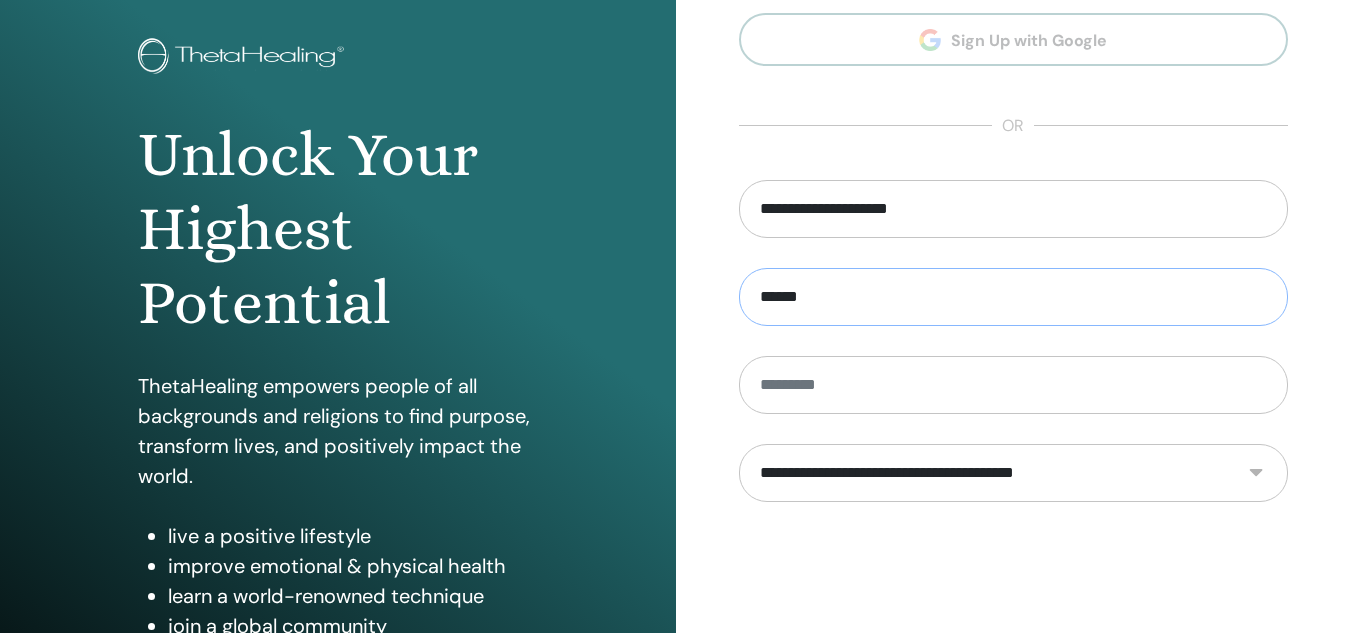 type on "******" 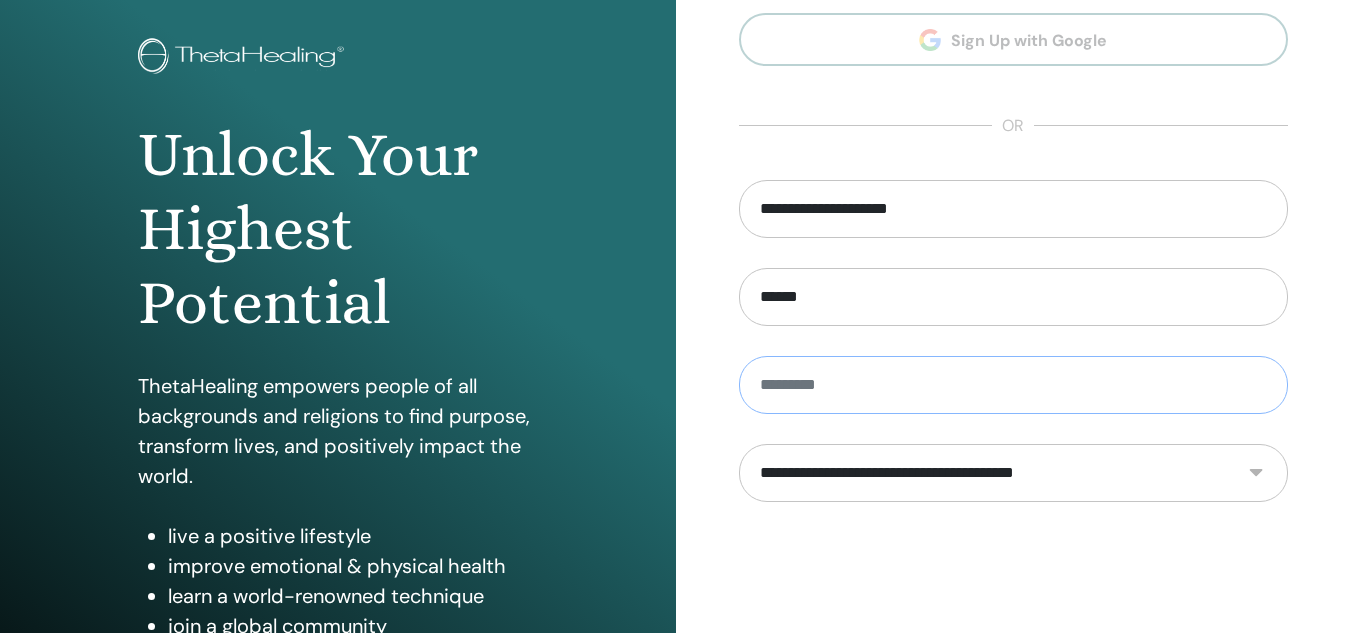 click at bounding box center [1014, 385] 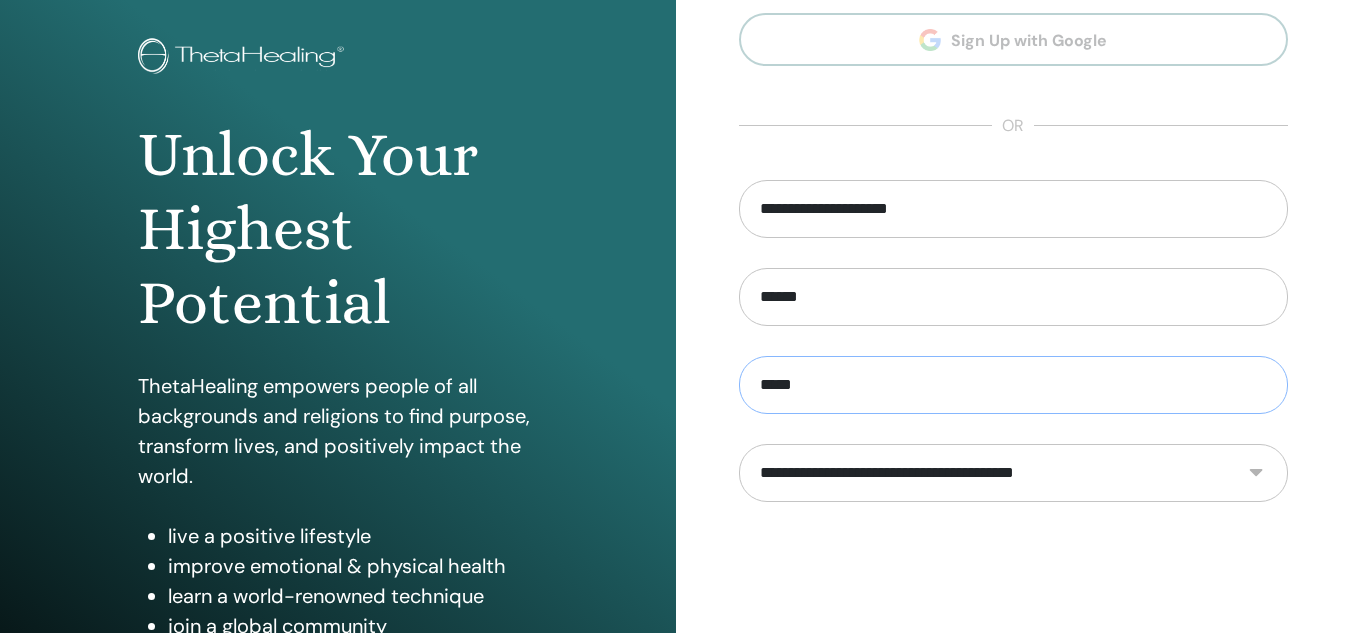 scroll, scrollTop: 200, scrollLeft: 0, axis: vertical 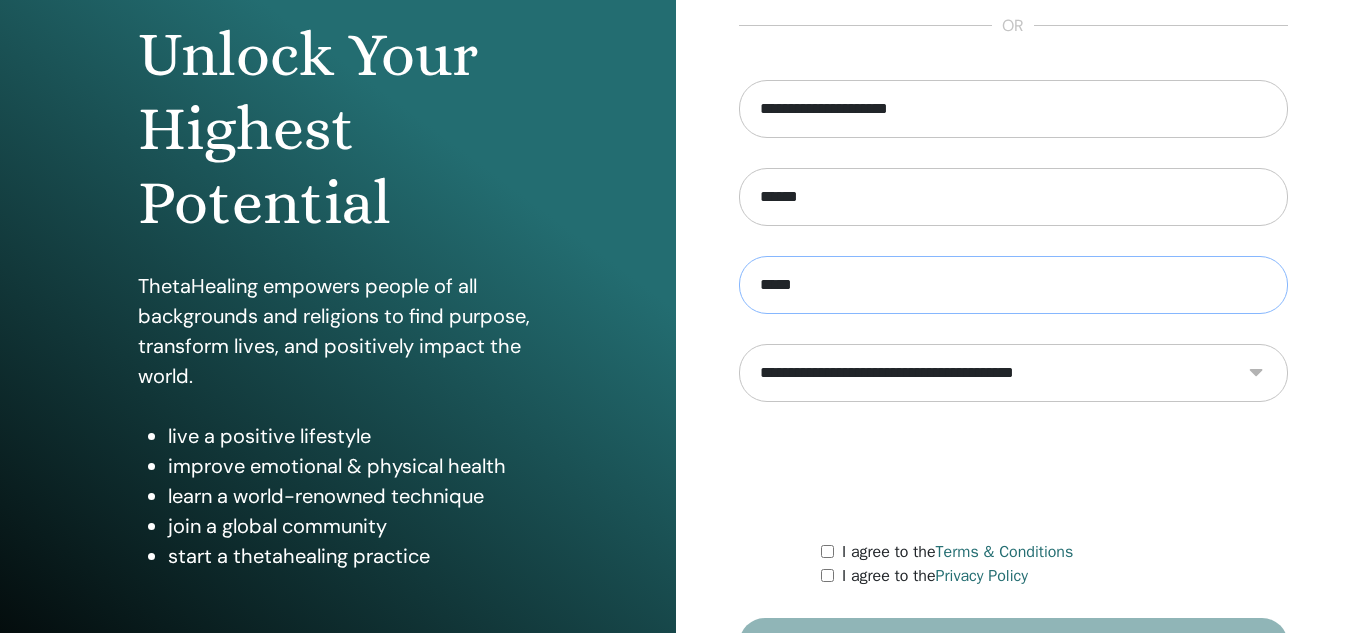 type on "*****" 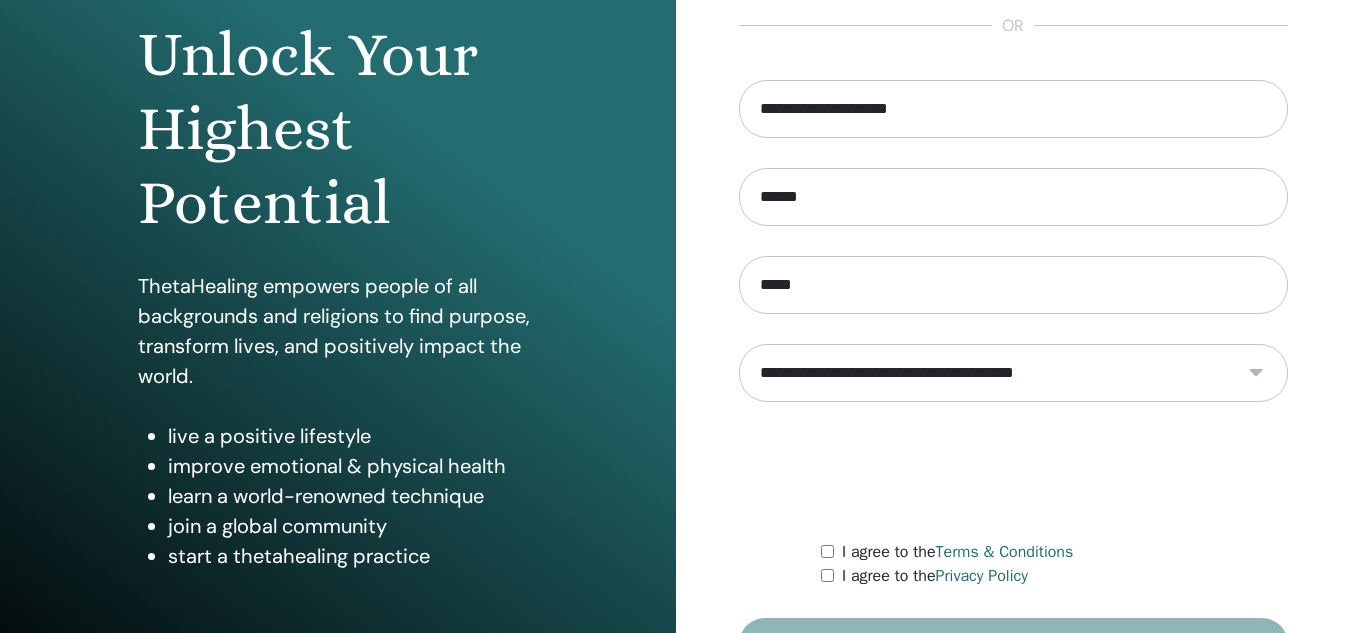 click on "**********" at bounding box center [1014, 373] 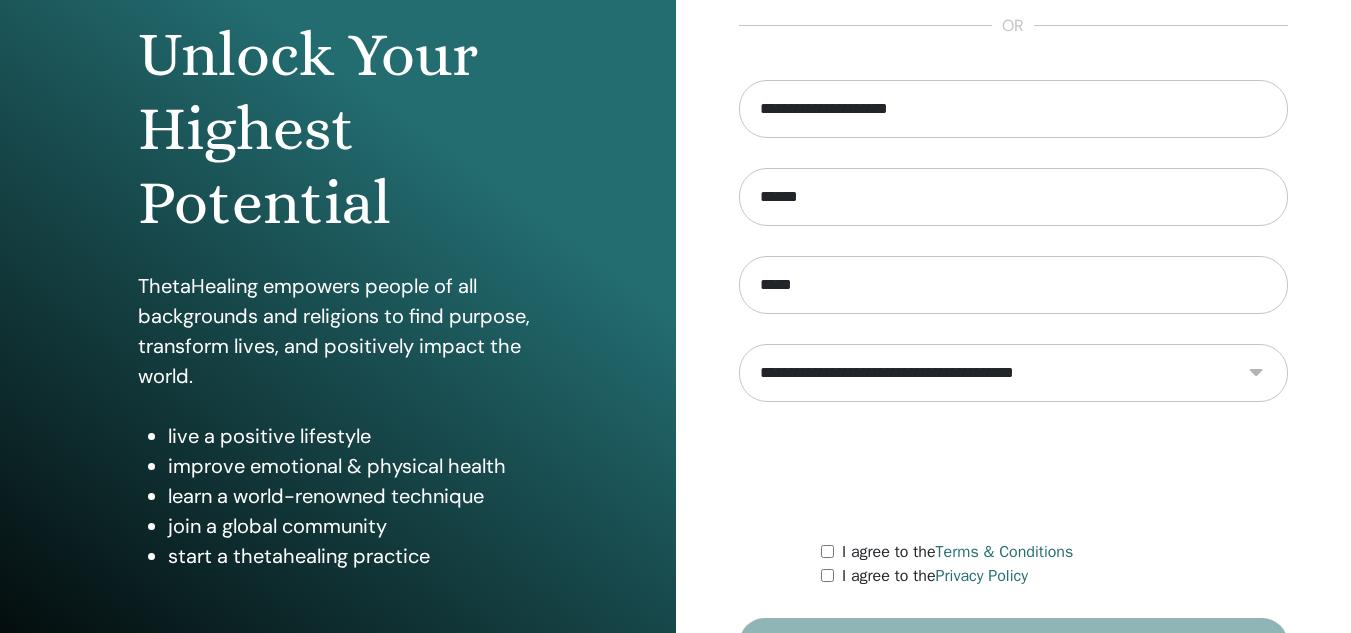 select on "***" 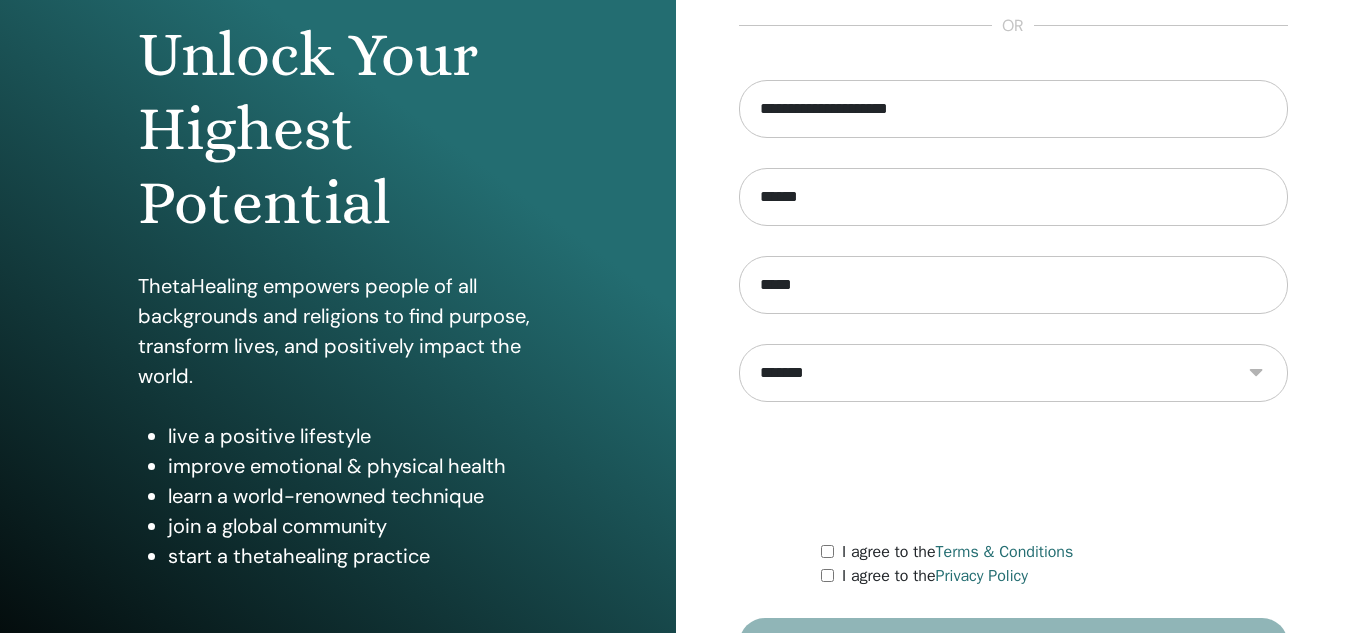 click on "**********" at bounding box center (1014, 373) 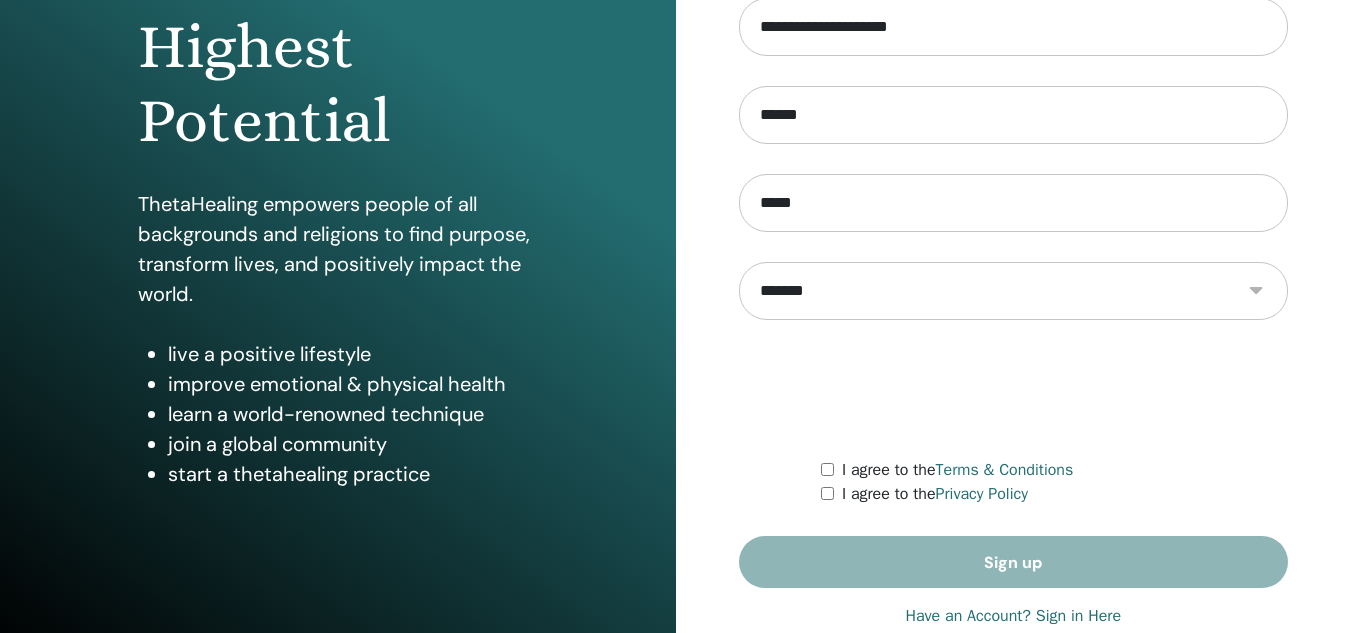 scroll, scrollTop: 300, scrollLeft: 0, axis: vertical 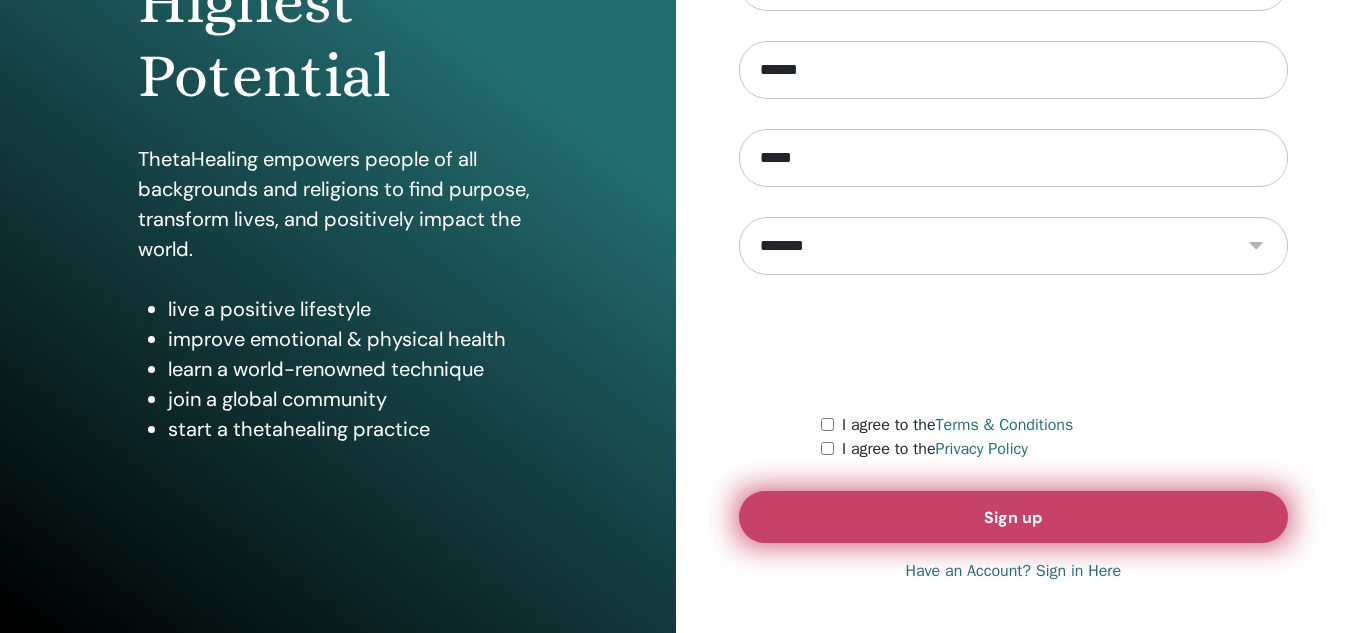 click on "Sign up" at bounding box center [1014, 517] 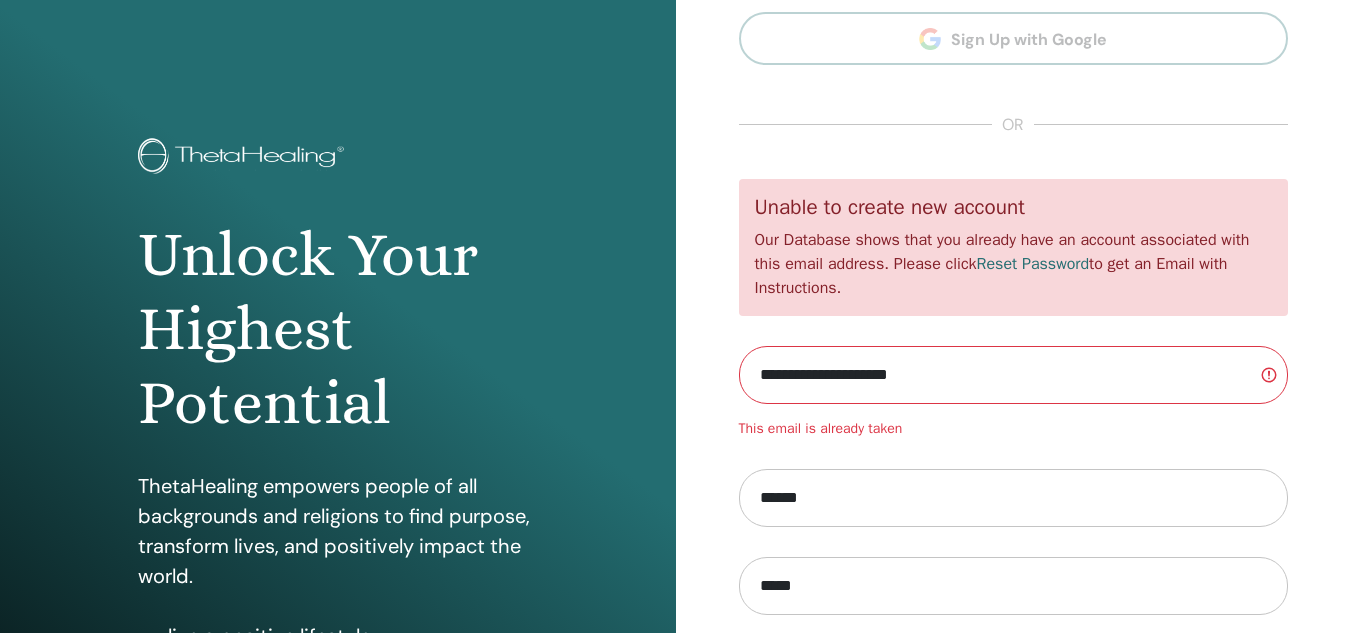 scroll, scrollTop: 0, scrollLeft: 0, axis: both 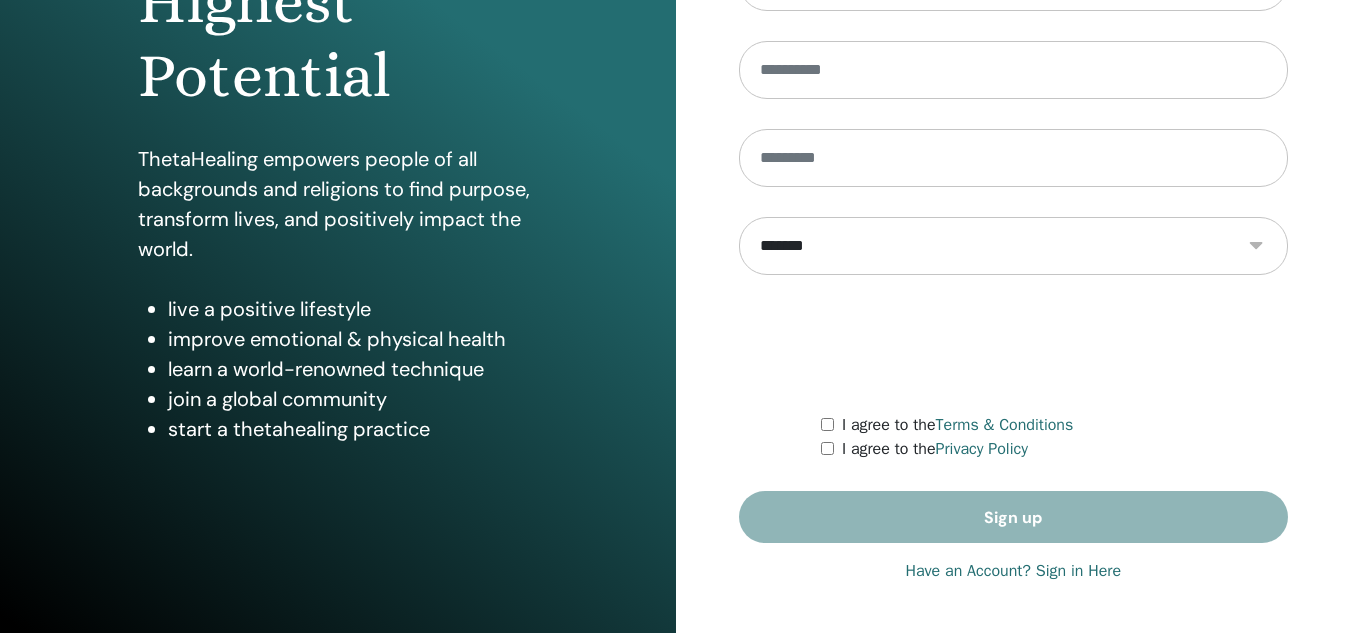 click on "Have an Account? Sign in Here" at bounding box center (1013, 571) 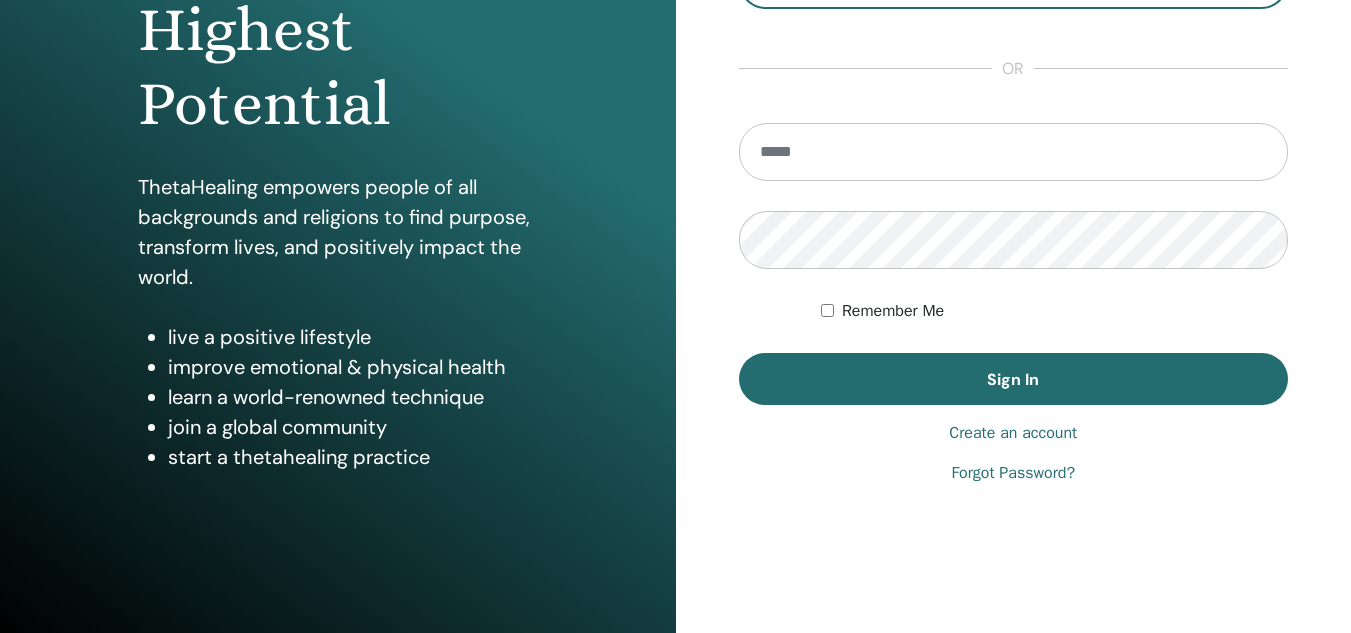 scroll, scrollTop: 300, scrollLeft: 0, axis: vertical 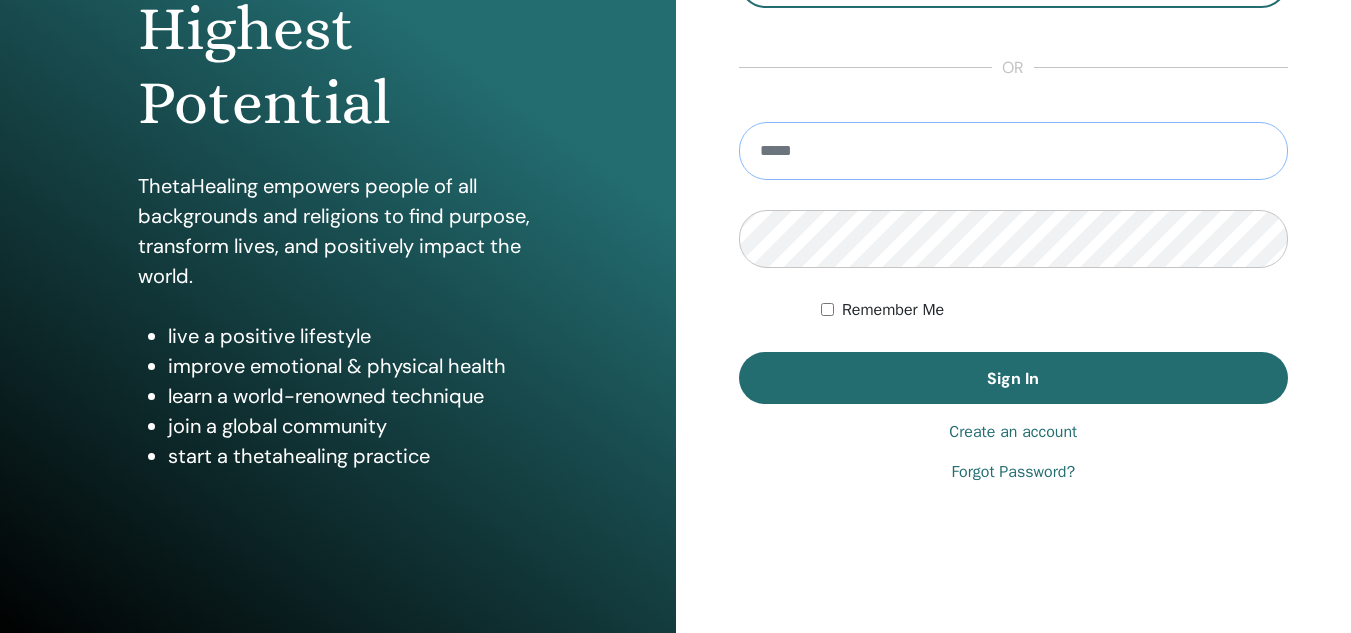 click at bounding box center (1014, 151) 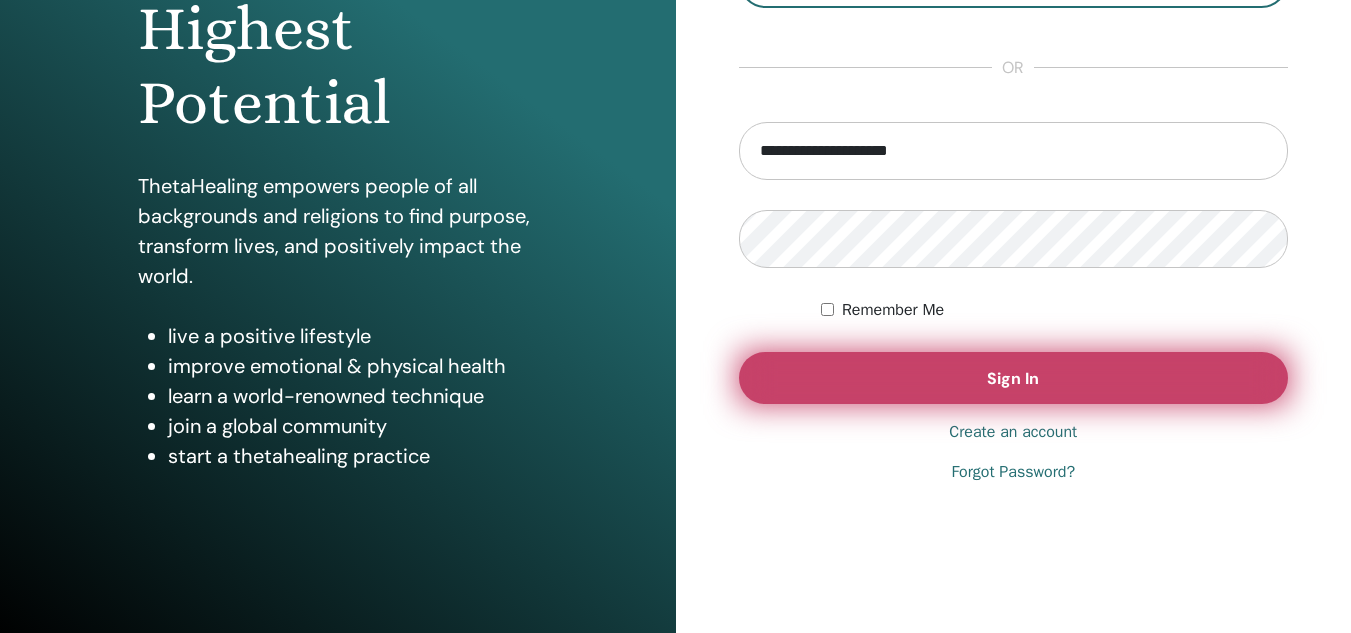 click on "Sign In" at bounding box center [1014, 378] 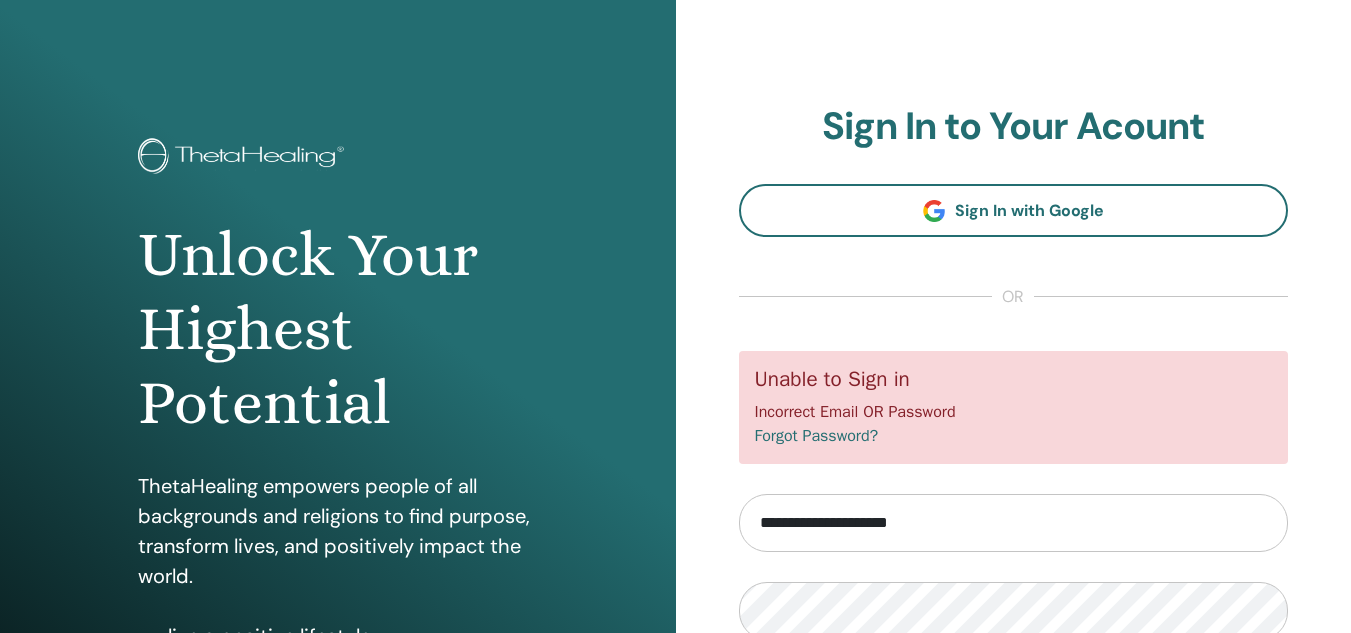 scroll, scrollTop: 0, scrollLeft: 0, axis: both 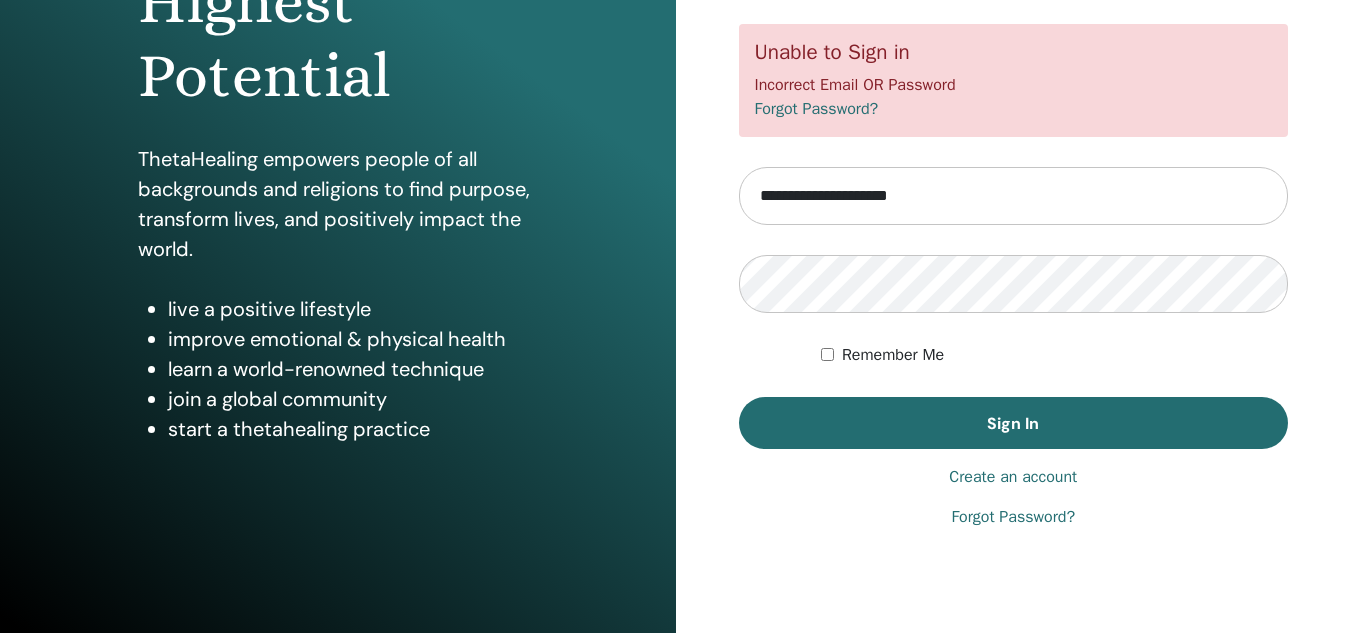 click on "Forgot Password?" at bounding box center (1013, 517) 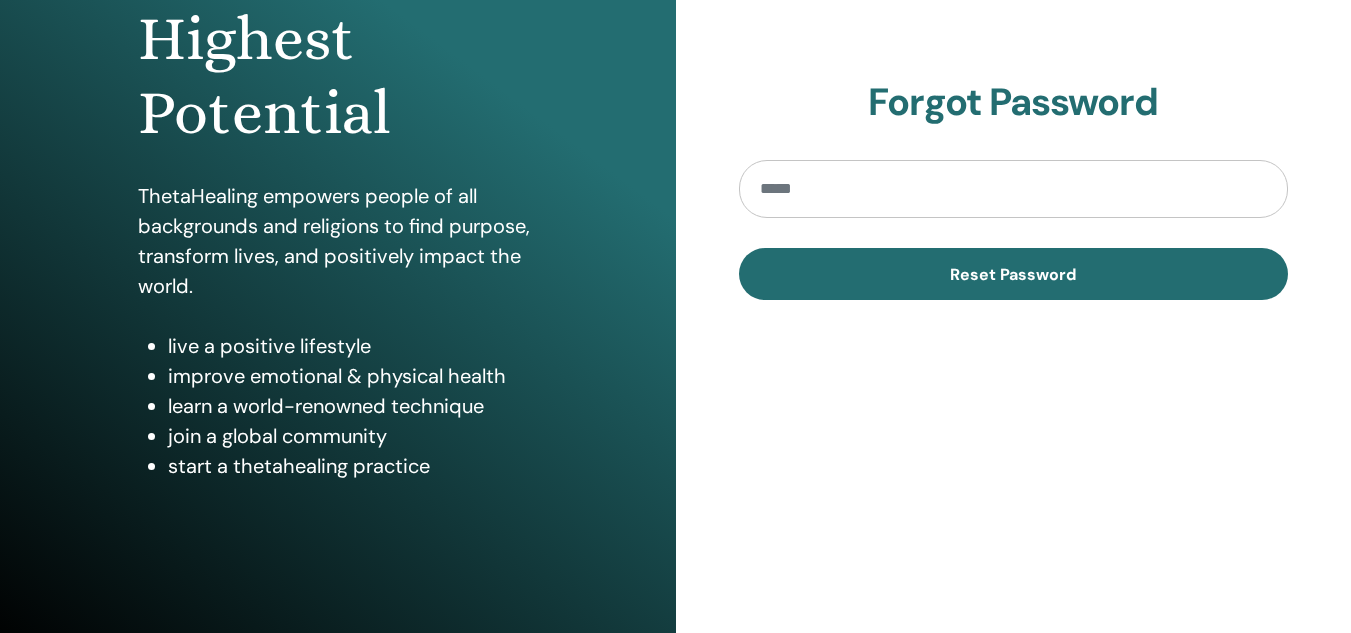scroll, scrollTop: 300, scrollLeft: 0, axis: vertical 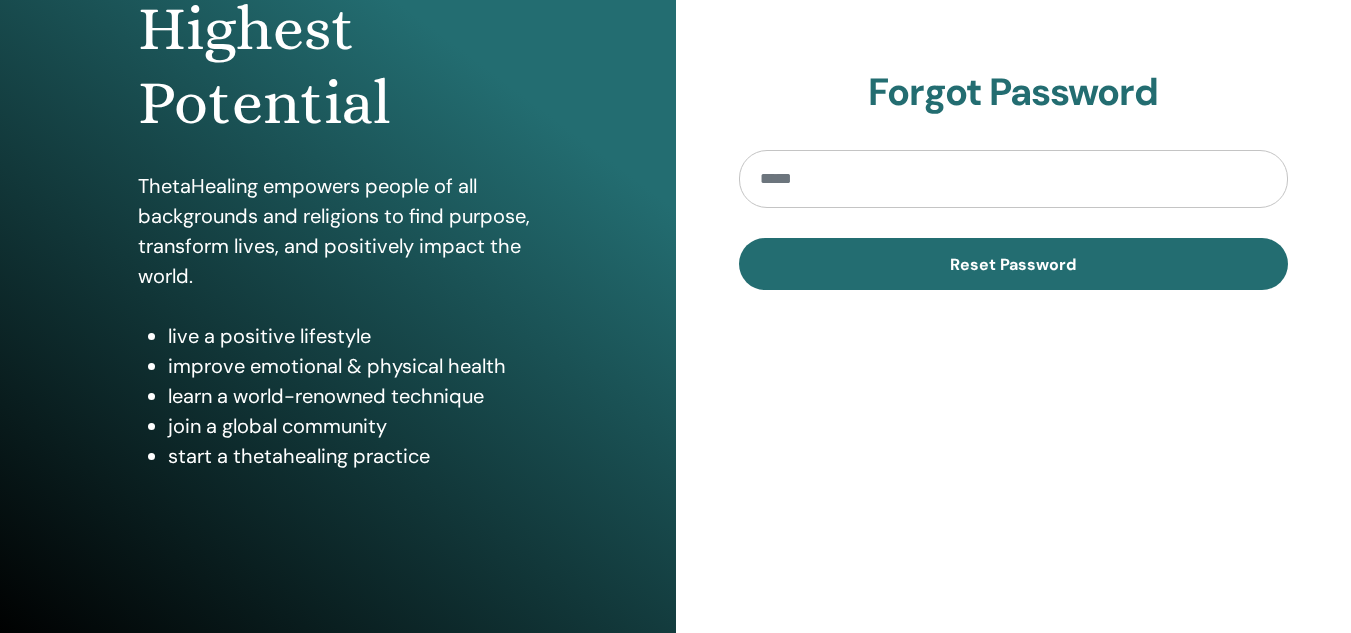 click at bounding box center [1014, 179] 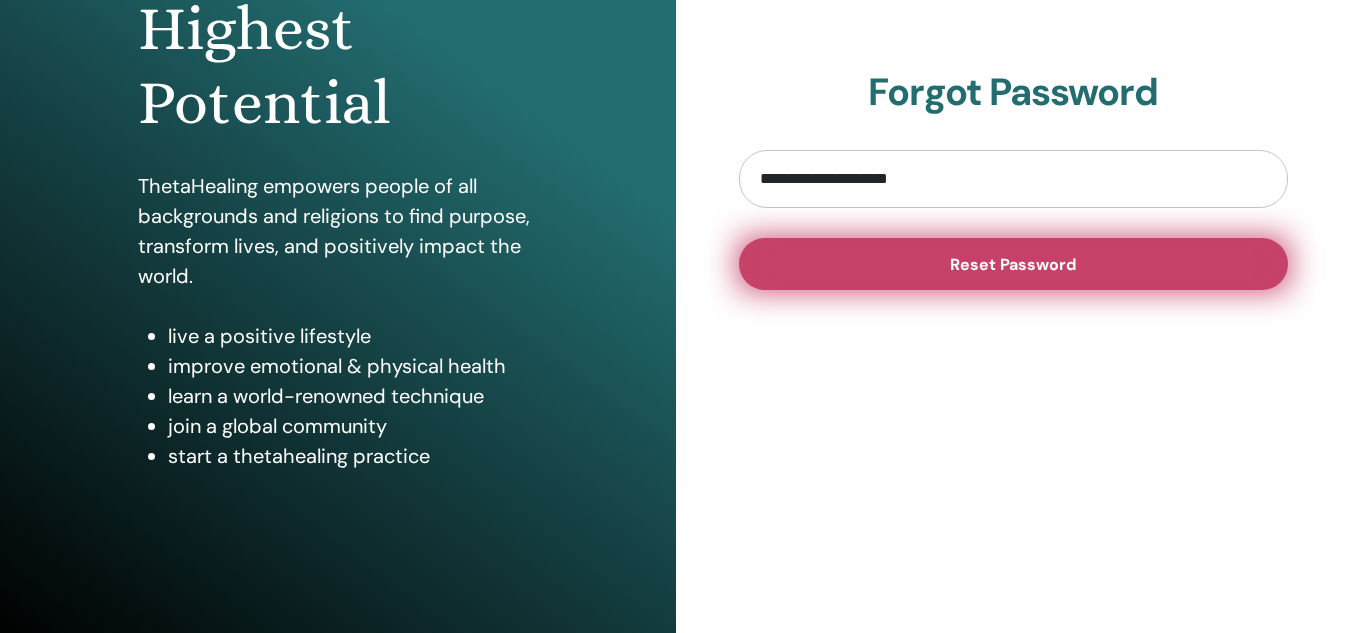 click on "Reset Password" at bounding box center [1013, 264] 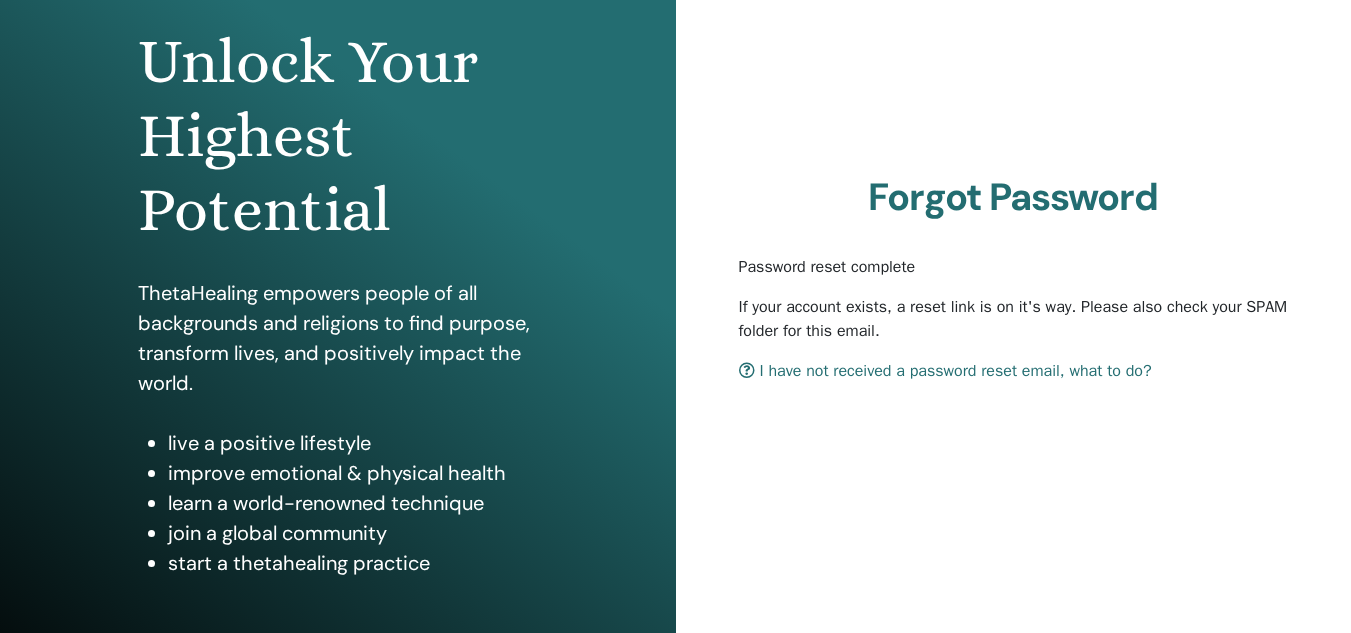 scroll, scrollTop: 200, scrollLeft: 0, axis: vertical 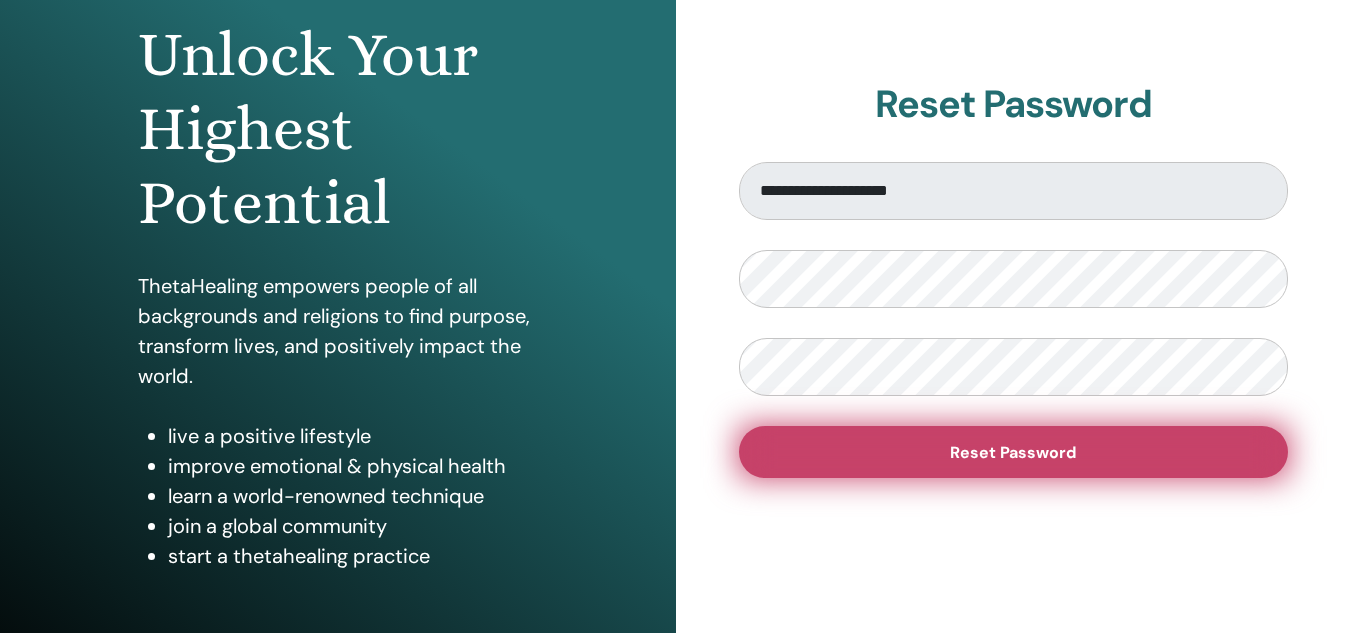 click on "Reset Password" at bounding box center (1014, 452) 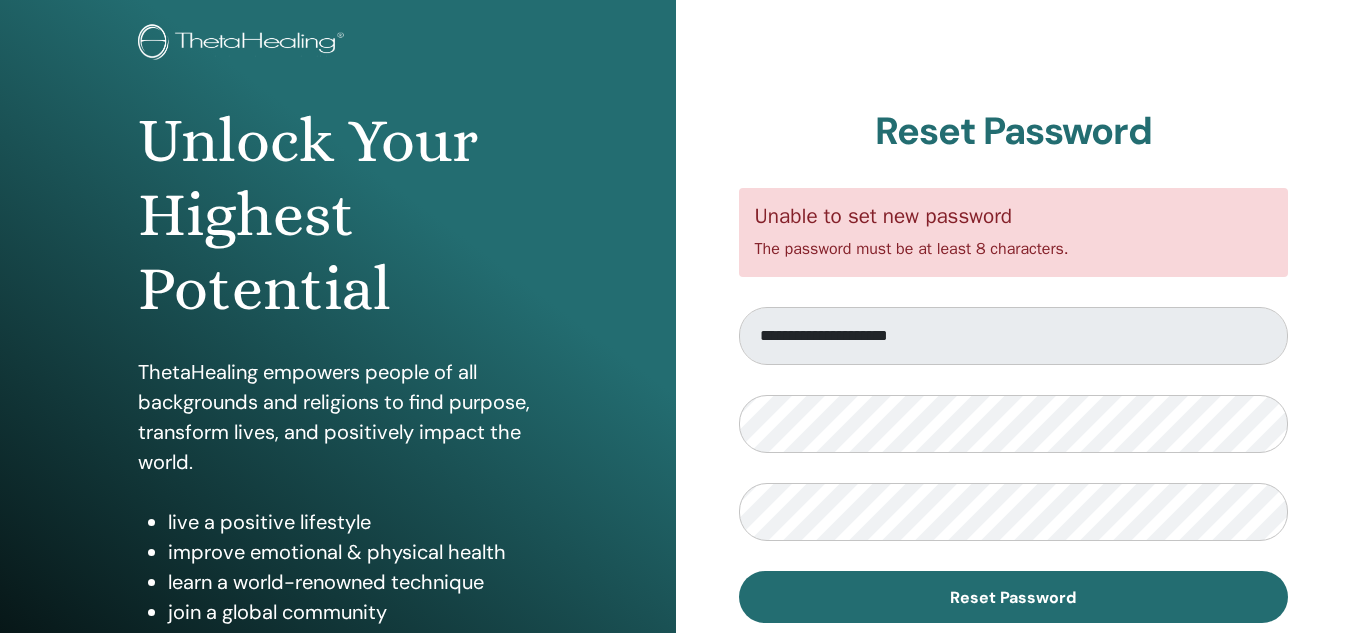 scroll, scrollTop: 100, scrollLeft: 0, axis: vertical 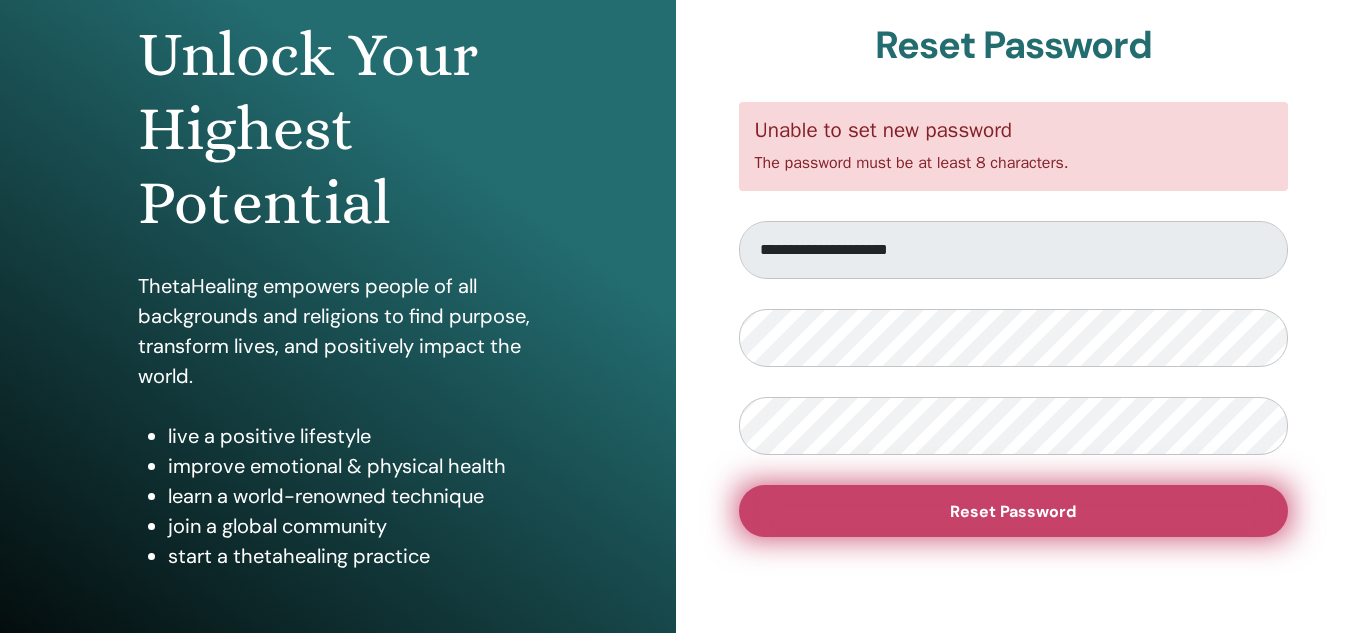 click on "Reset Password" at bounding box center (1014, 511) 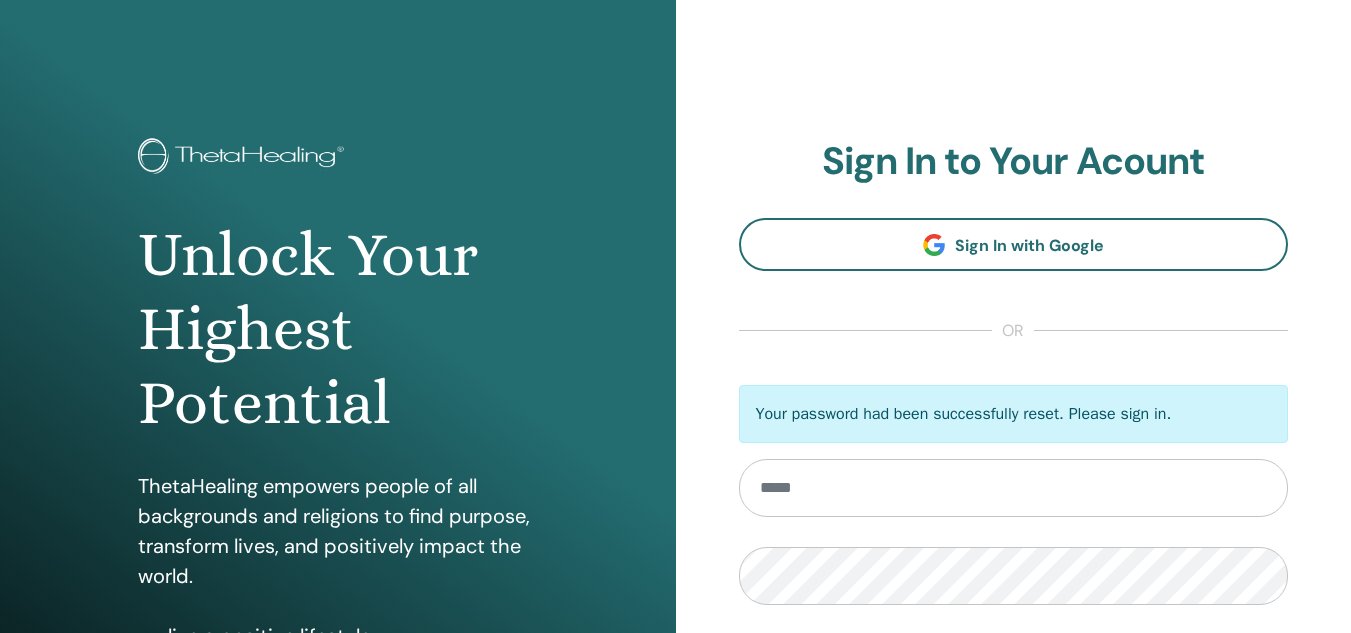 scroll, scrollTop: 0, scrollLeft: 0, axis: both 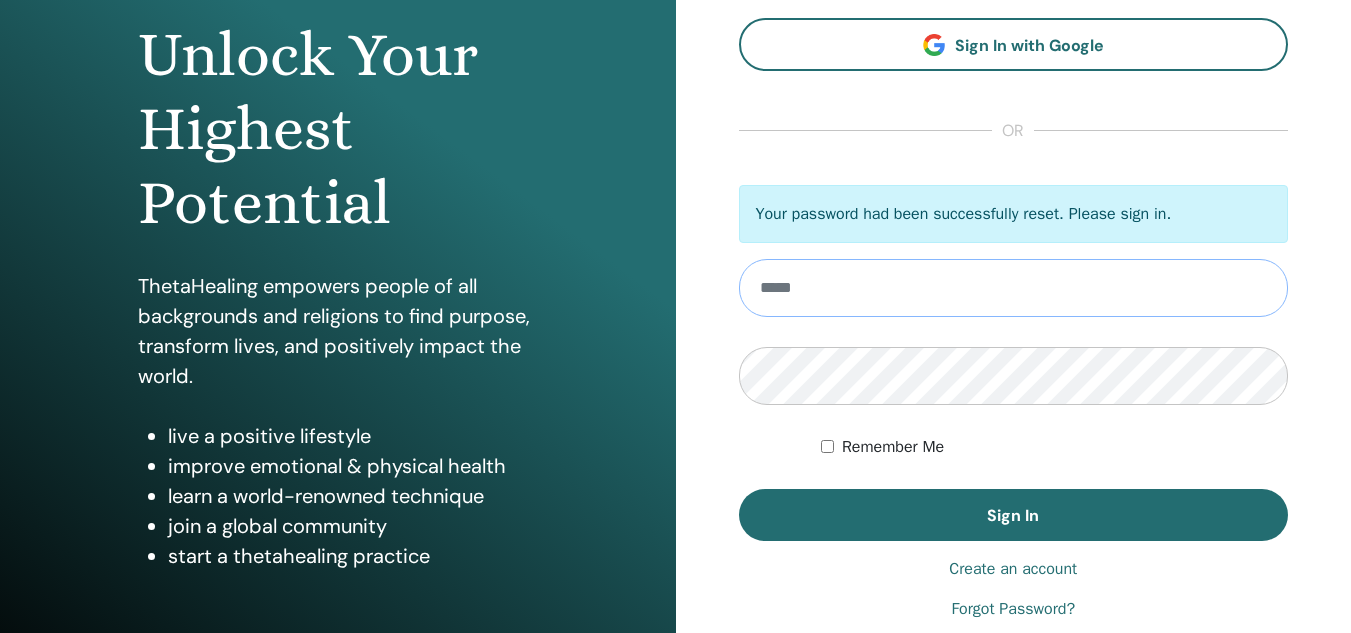type on "**********" 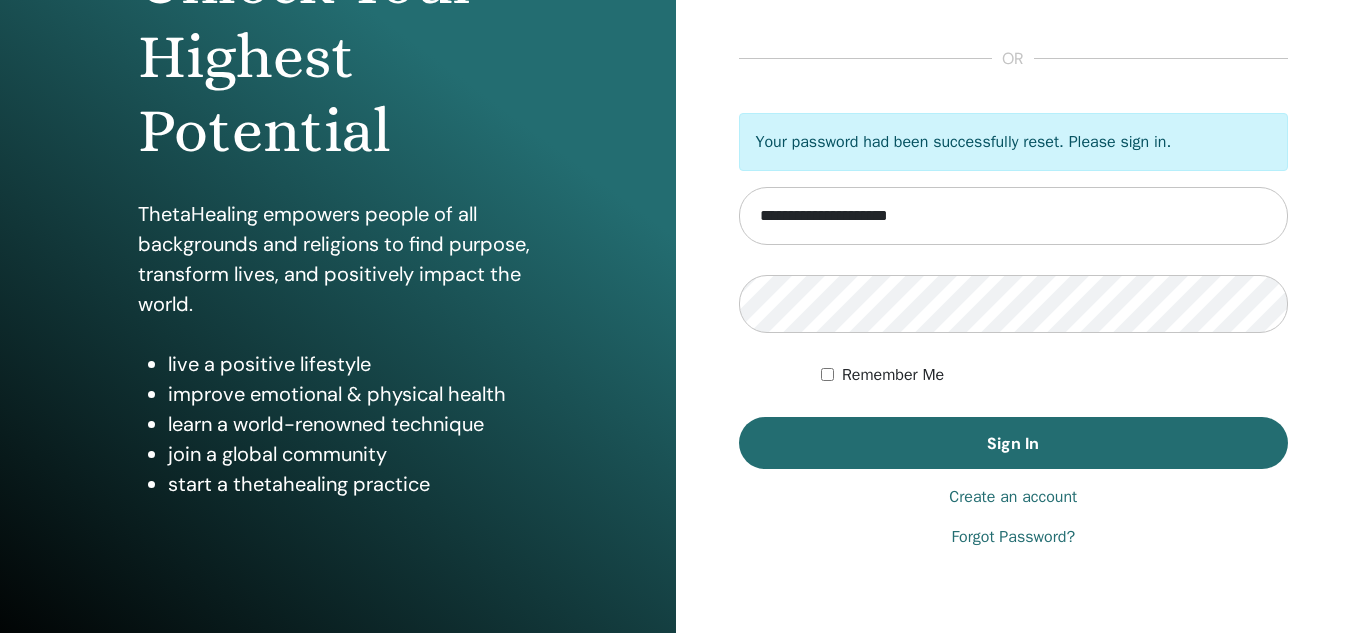 scroll, scrollTop: 300, scrollLeft: 0, axis: vertical 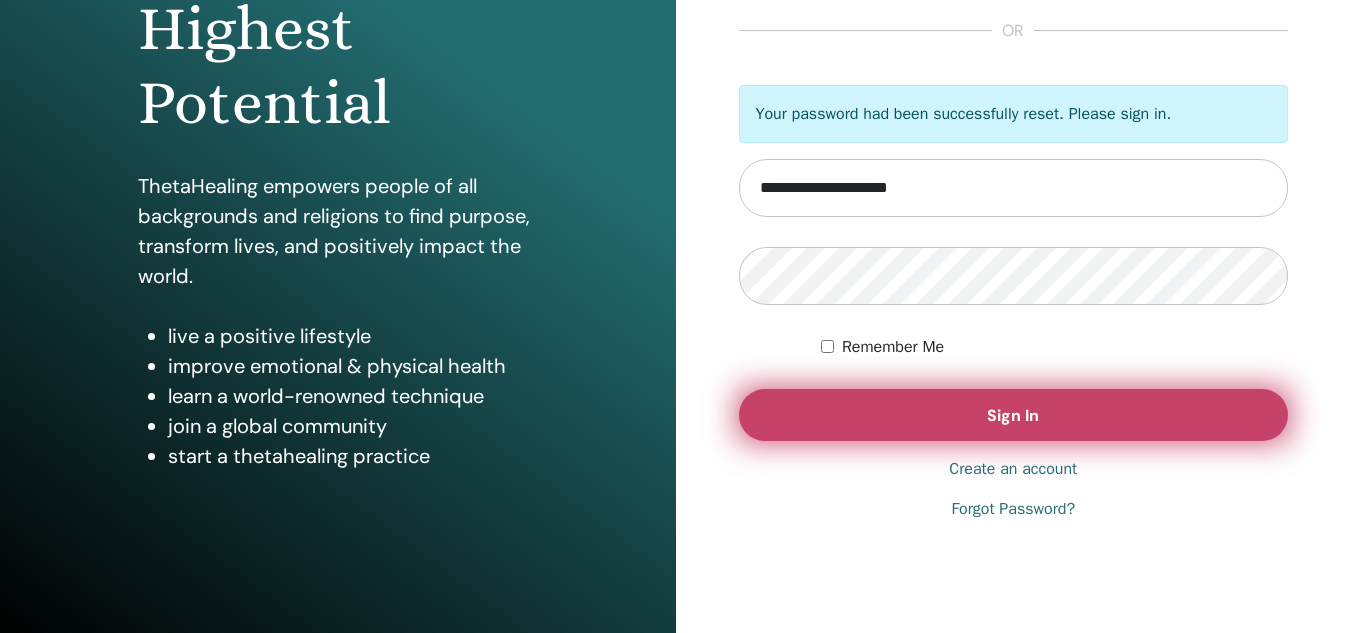 click on "Sign In" at bounding box center [1014, 415] 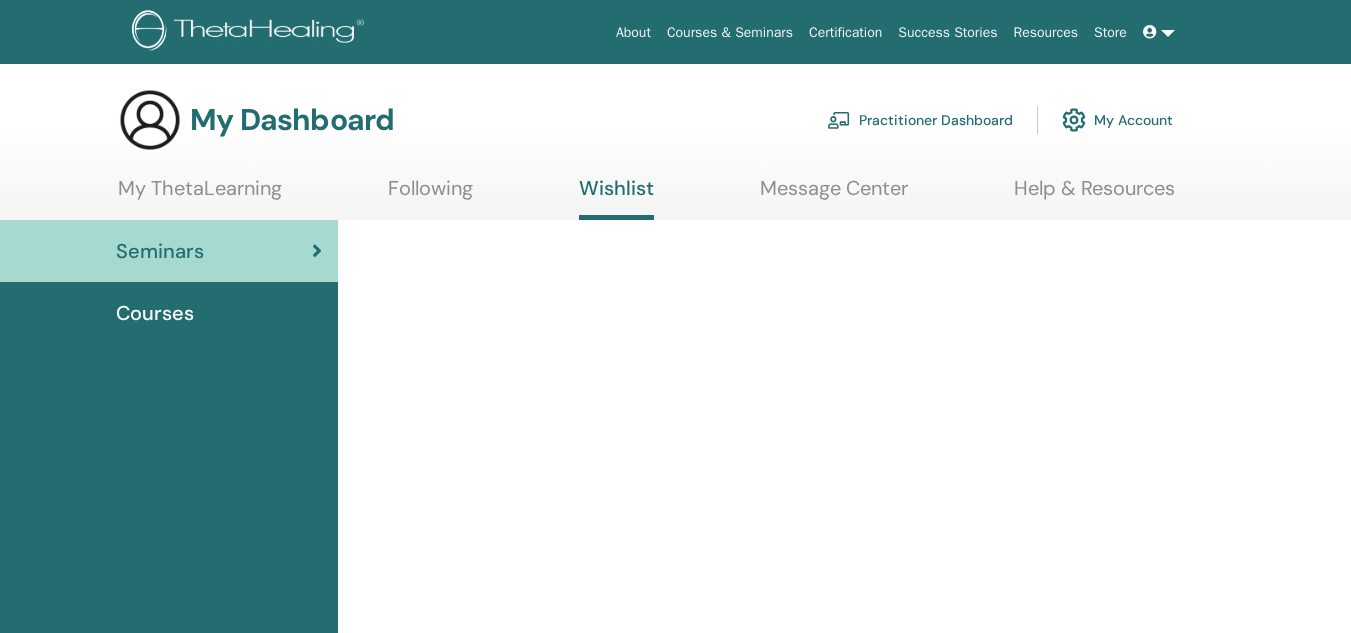 scroll, scrollTop: 0, scrollLeft: 0, axis: both 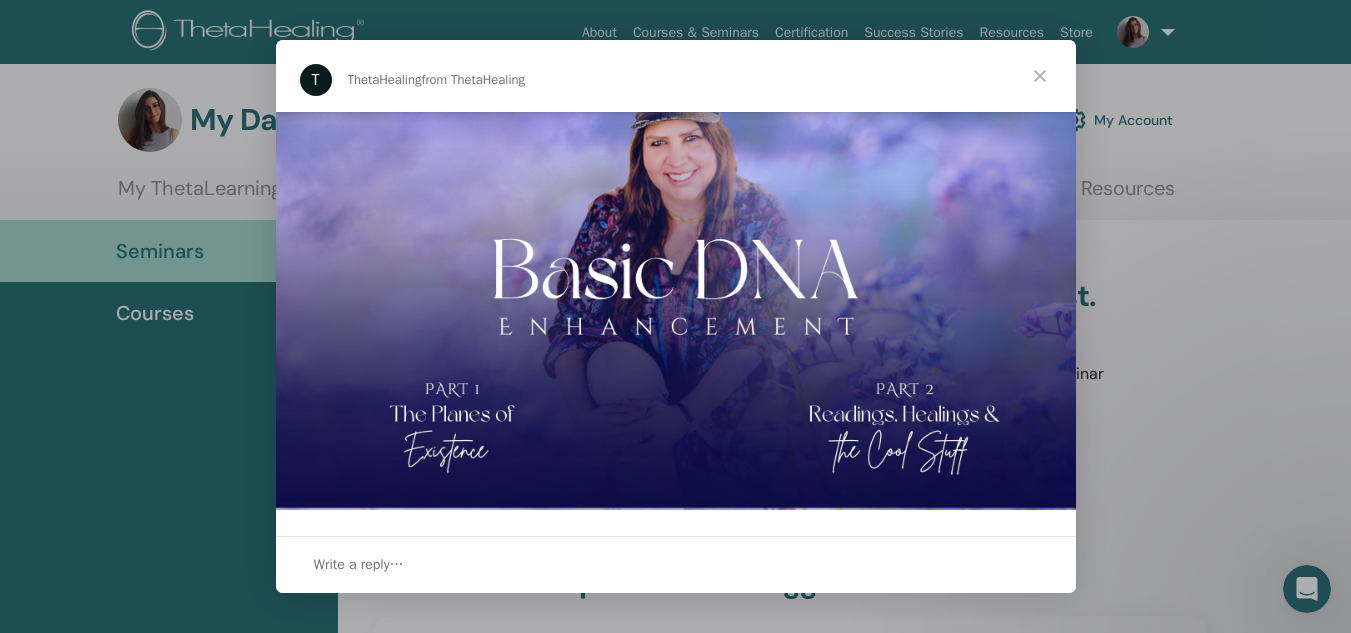 click at bounding box center [1040, 76] 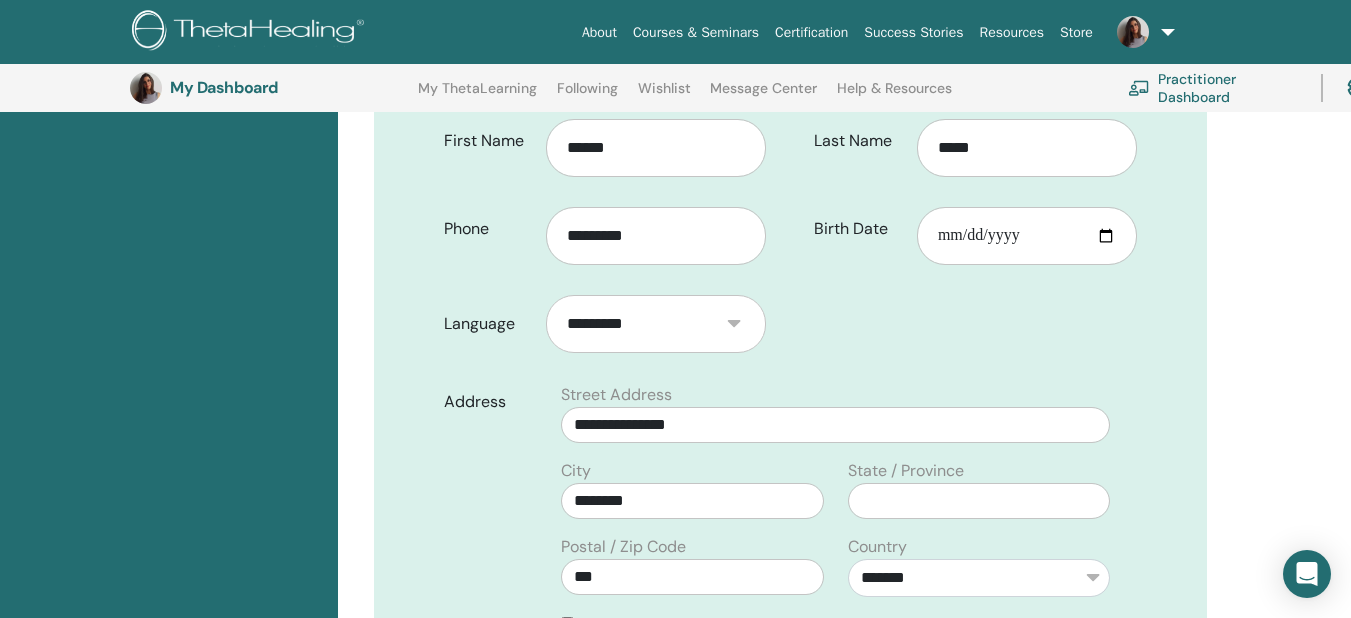 scroll, scrollTop: 548, scrollLeft: 0, axis: vertical 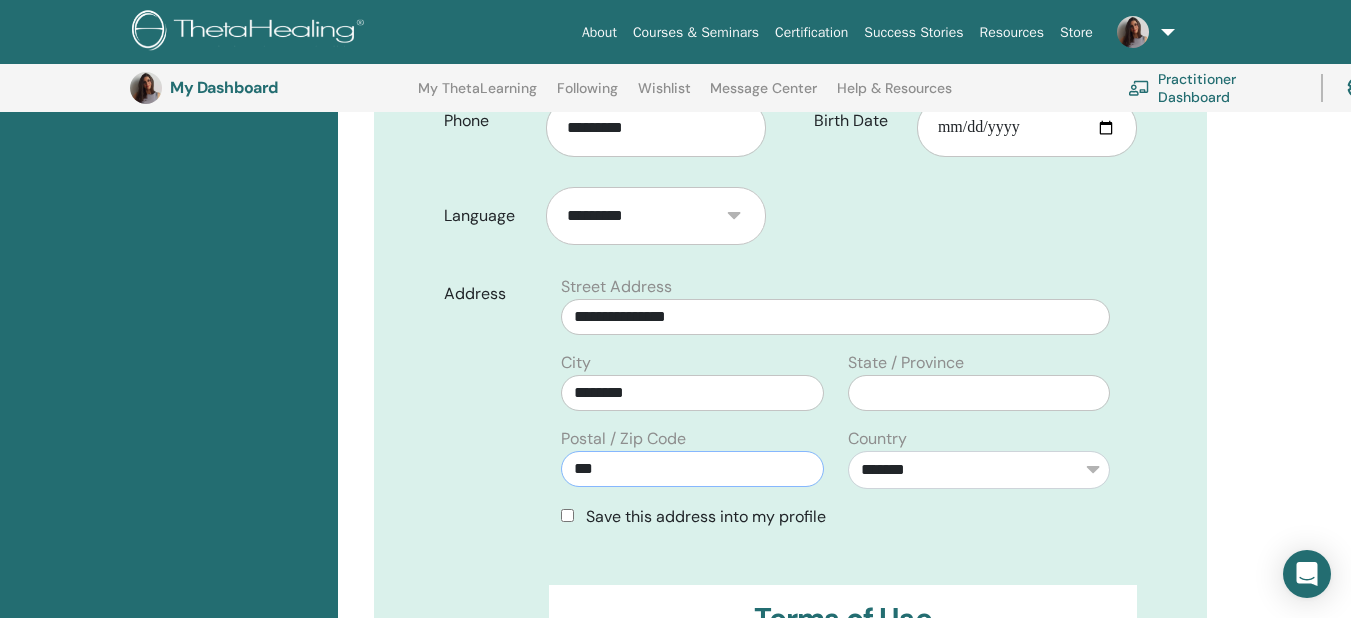 click on "***" at bounding box center [692, 469] 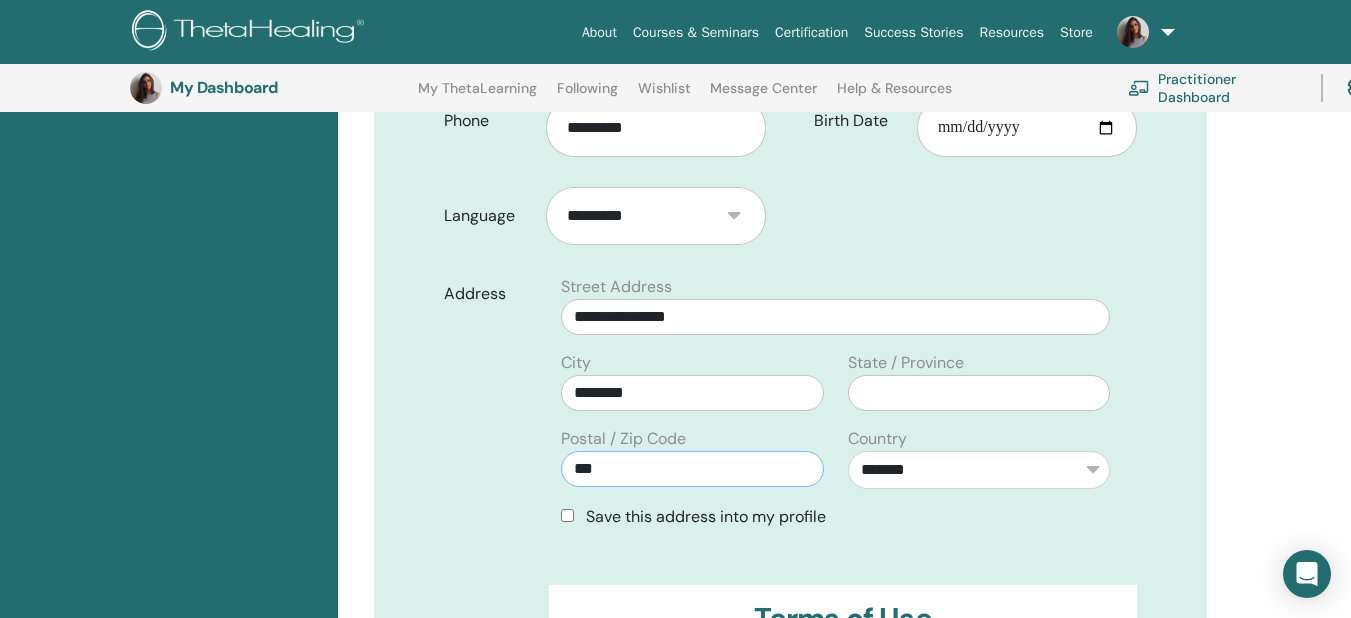 type on "****" 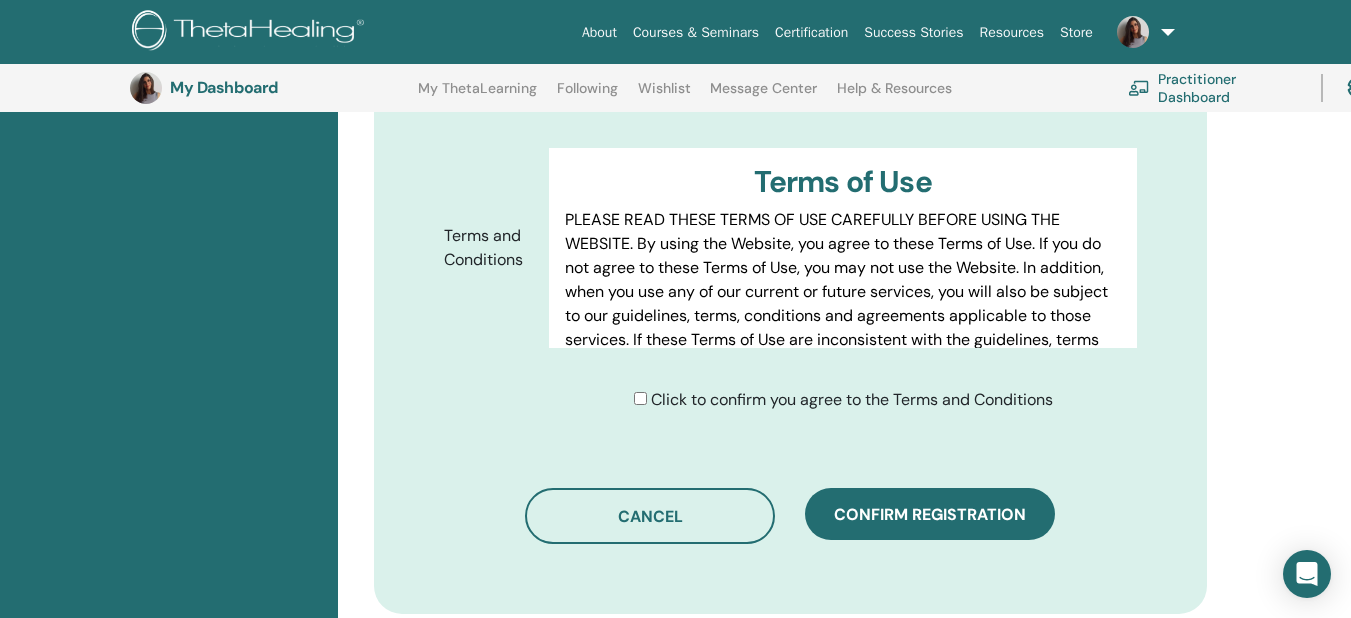 scroll, scrollTop: 1048, scrollLeft: 0, axis: vertical 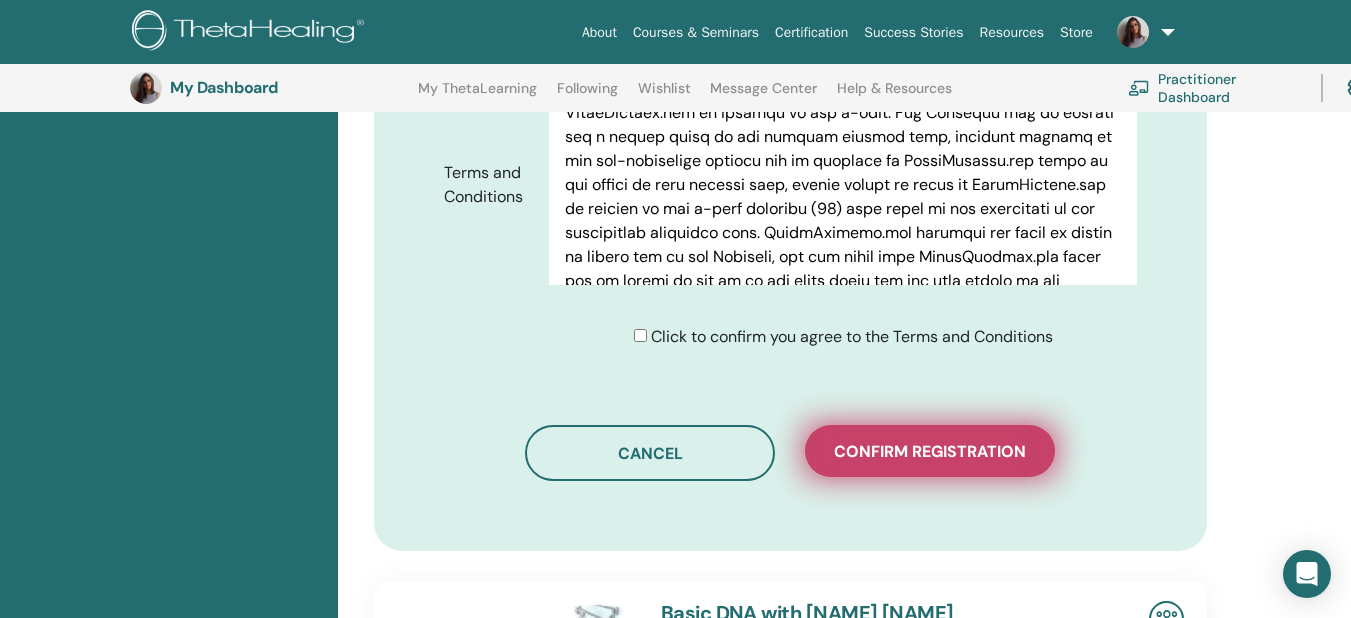 click on "Confirm registration" at bounding box center [930, 451] 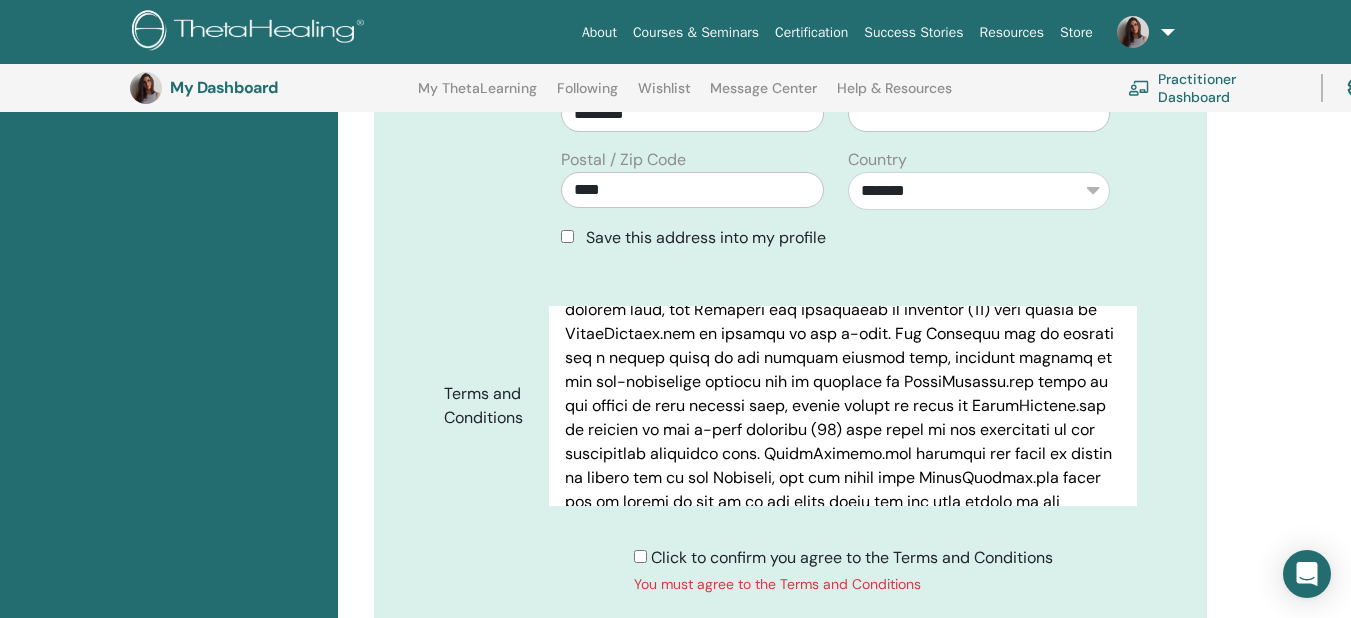 scroll, scrollTop: 1248, scrollLeft: 0, axis: vertical 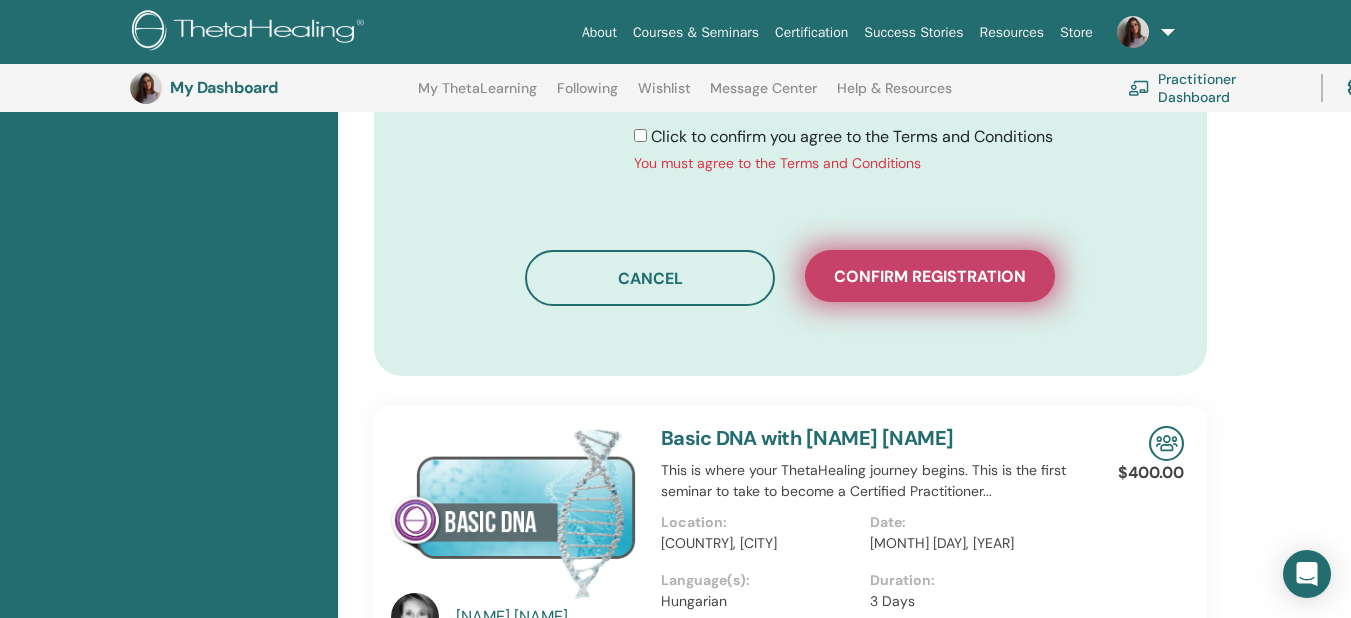 click on "Confirm registration" at bounding box center [930, 276] 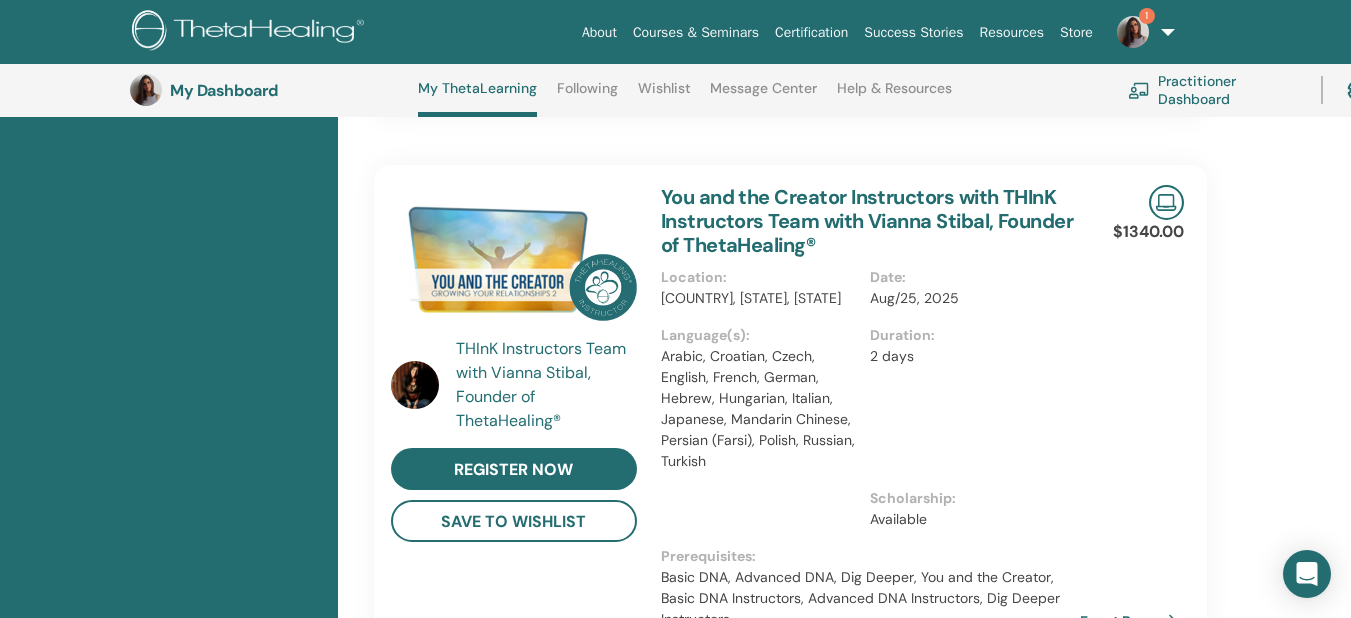 scroll, scrollTop: 953, scrollLeft: 0, axis: vertical 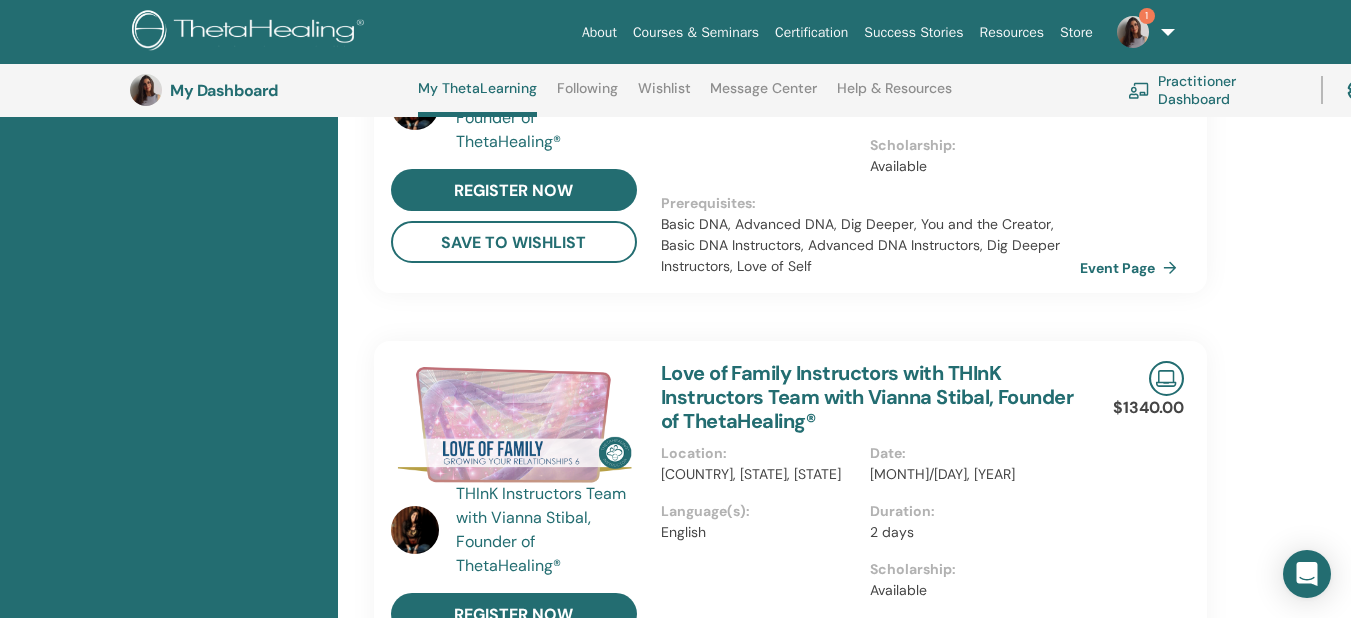 click at bounding box center [1133, 32] 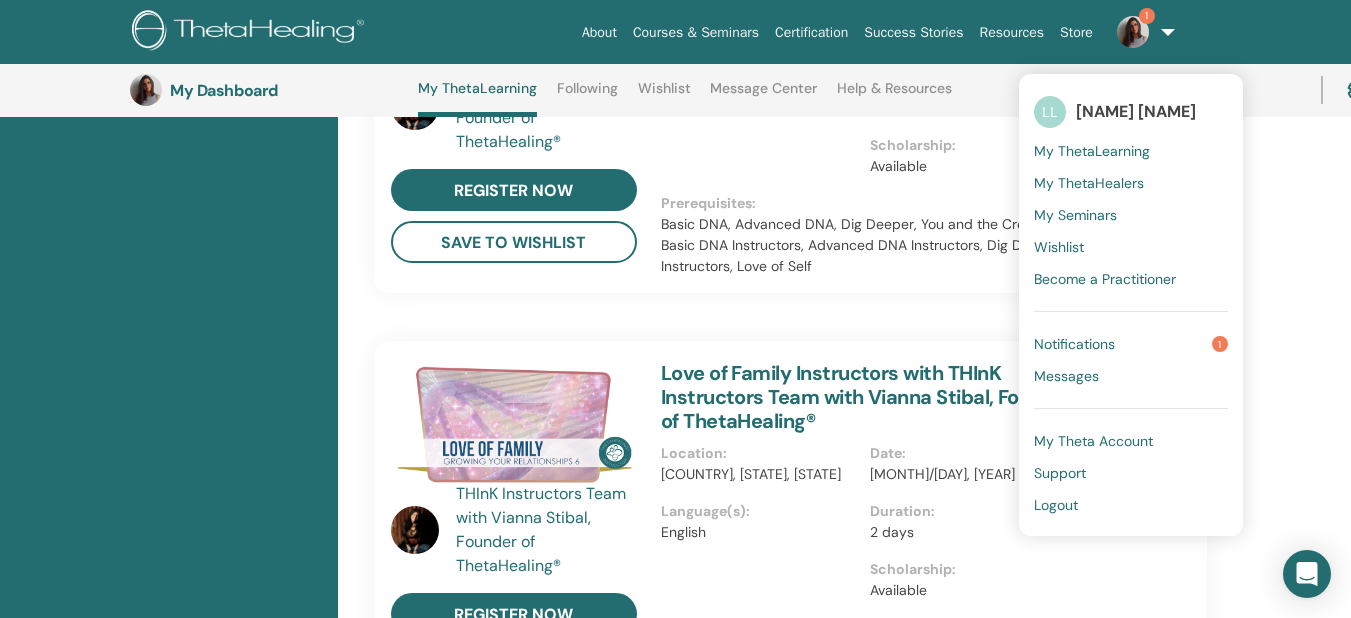 click on "Notifications 1" at bounding box center [1131, 344] 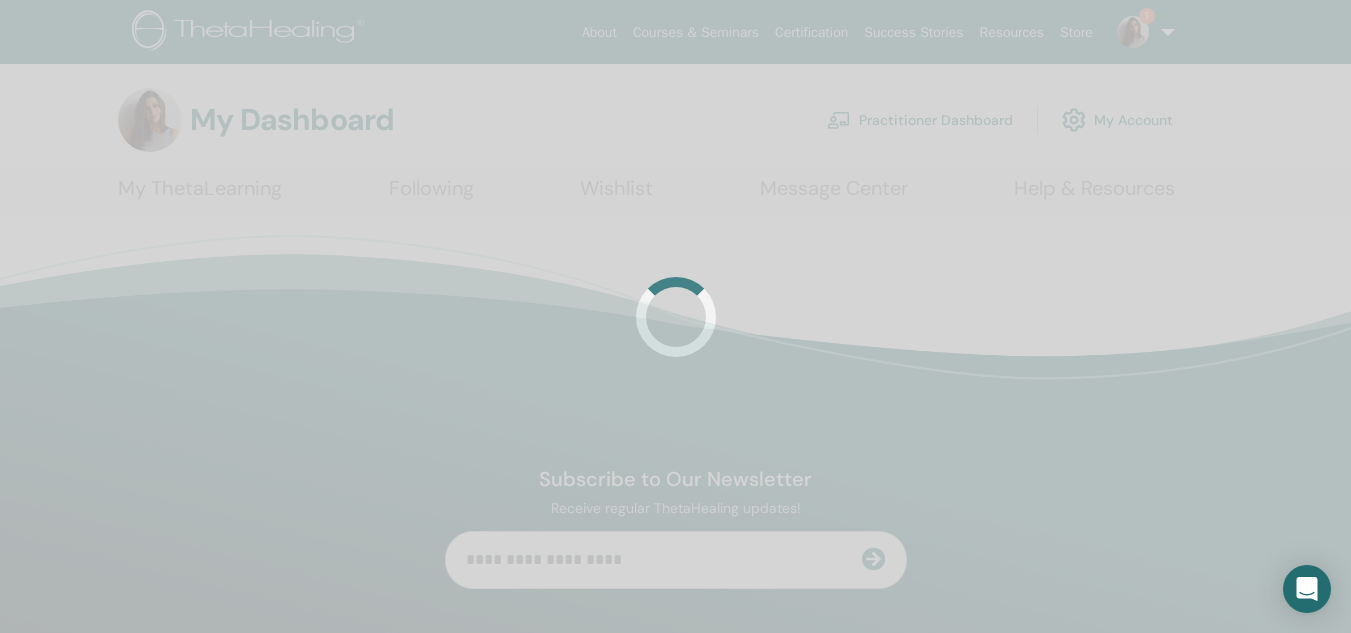 scroll, scrollTop: 0, scrollLeft: 0, axis: both 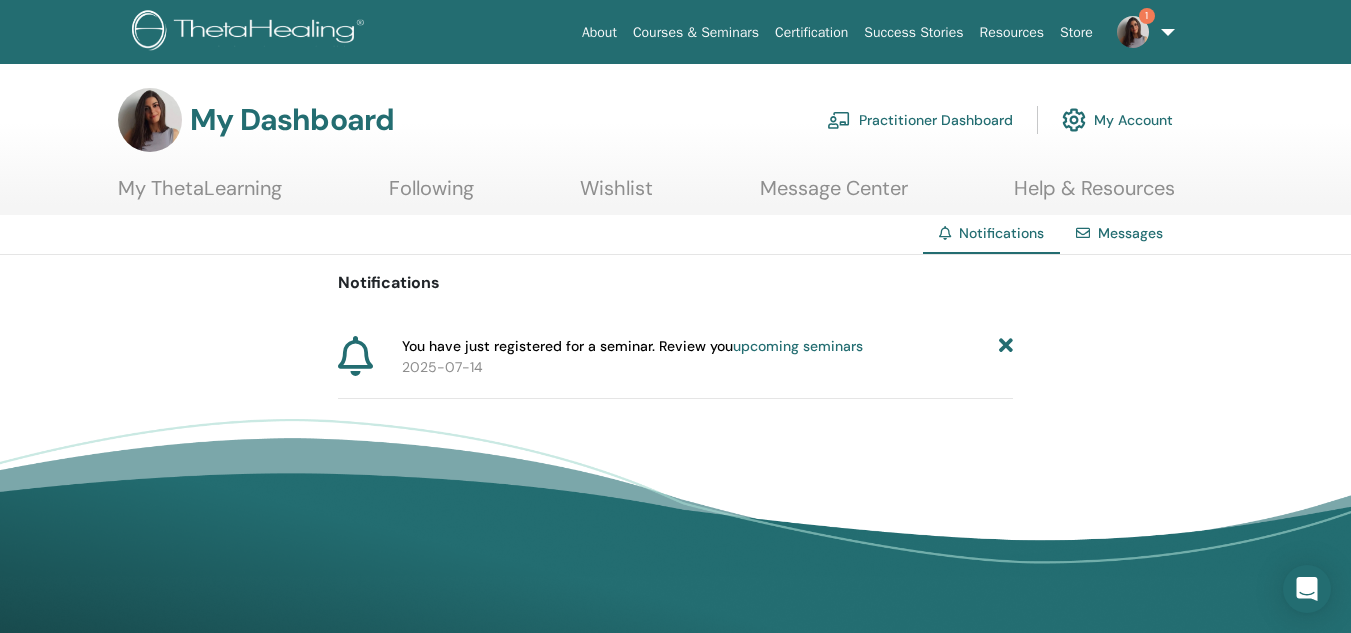 click on "1" at bounding box center (1142, 32) 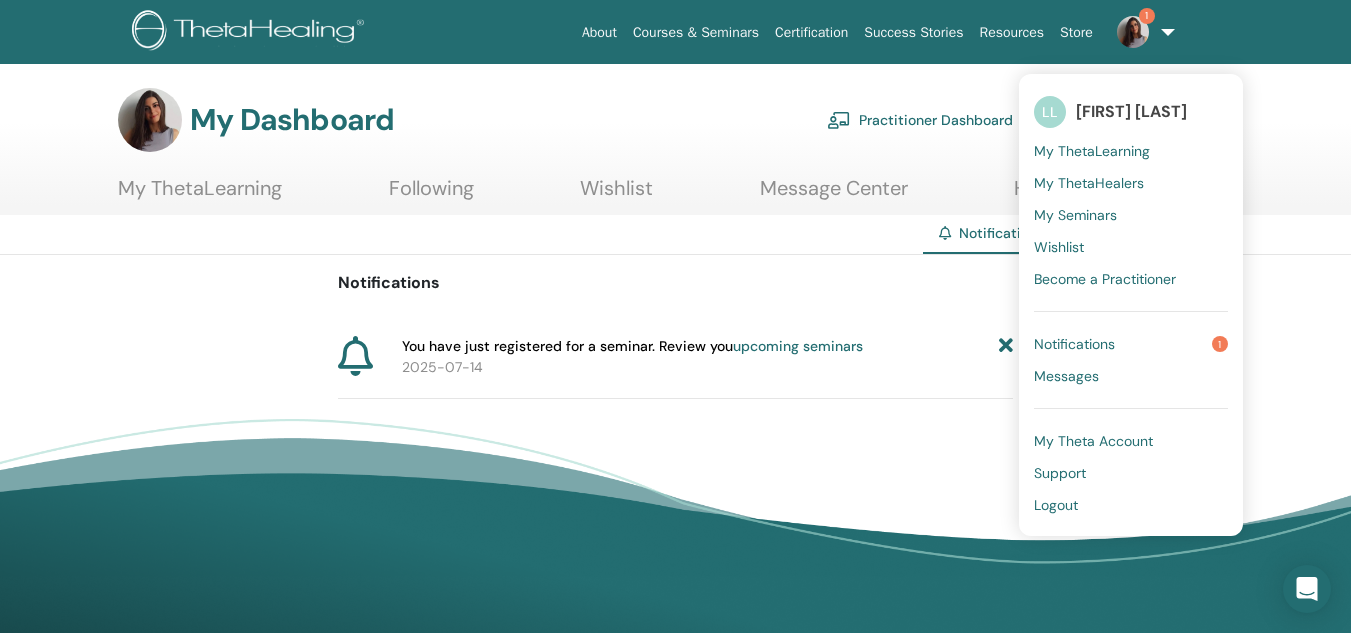 click on "My Theta Account" at bounding box center [1093, 441] 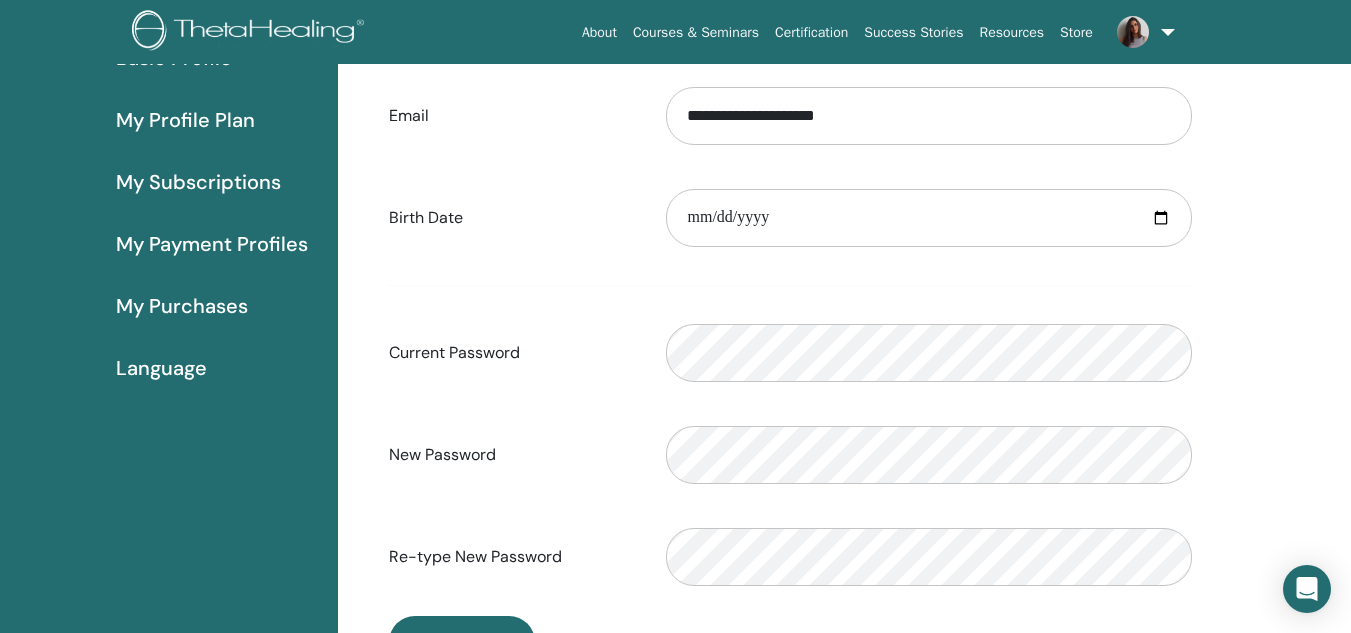 scroll, scrollTop: 0, scrollLeft: 0, axis: both 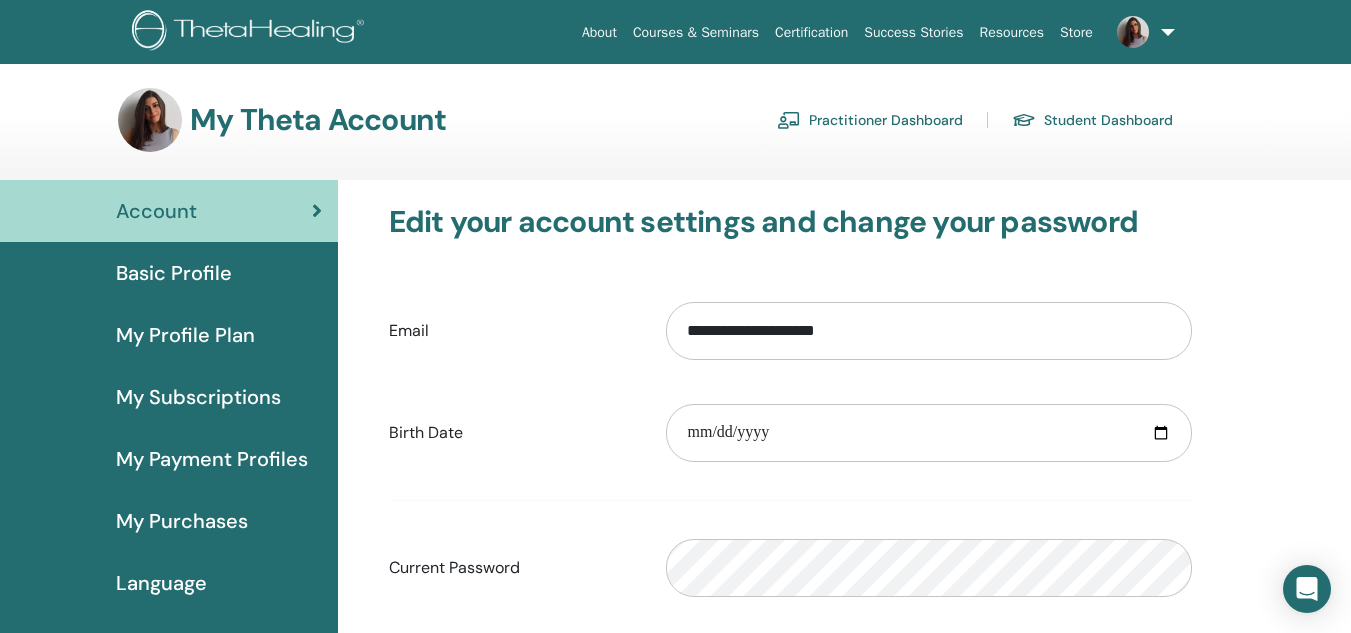 click on "Basic Profile" at bounding box center (174, 273) 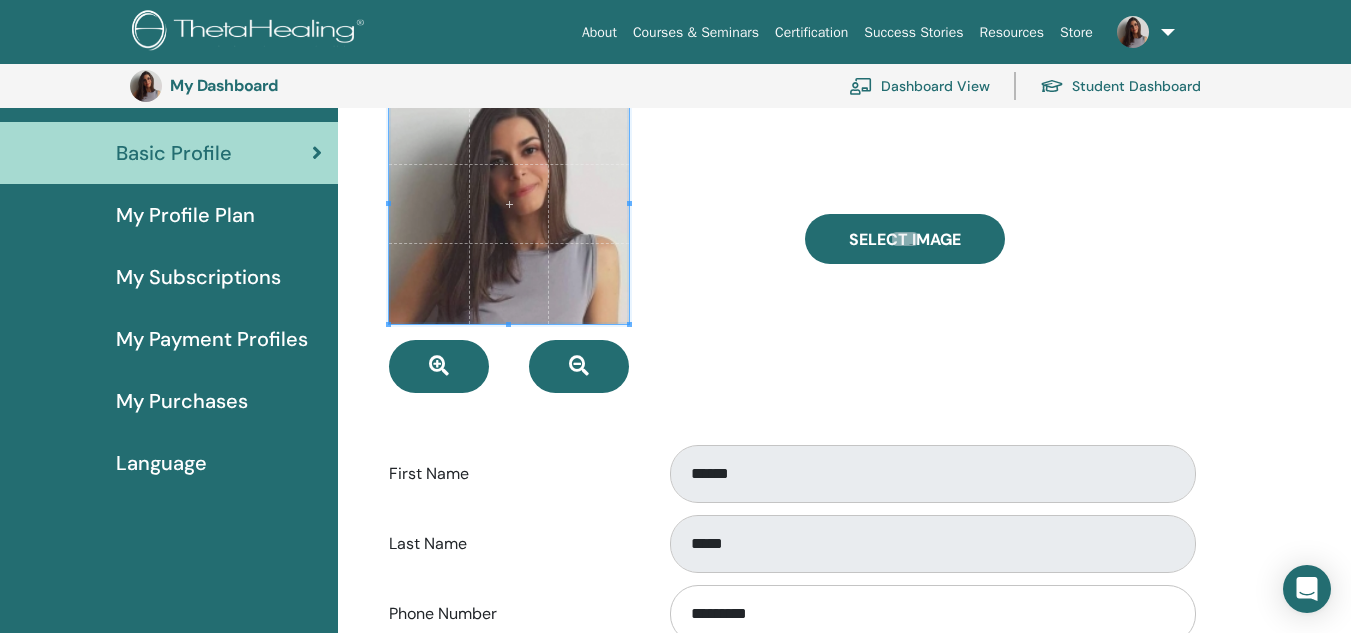 scroll, scrollTop: 144, scrollLeft: 0, axis: vertical 